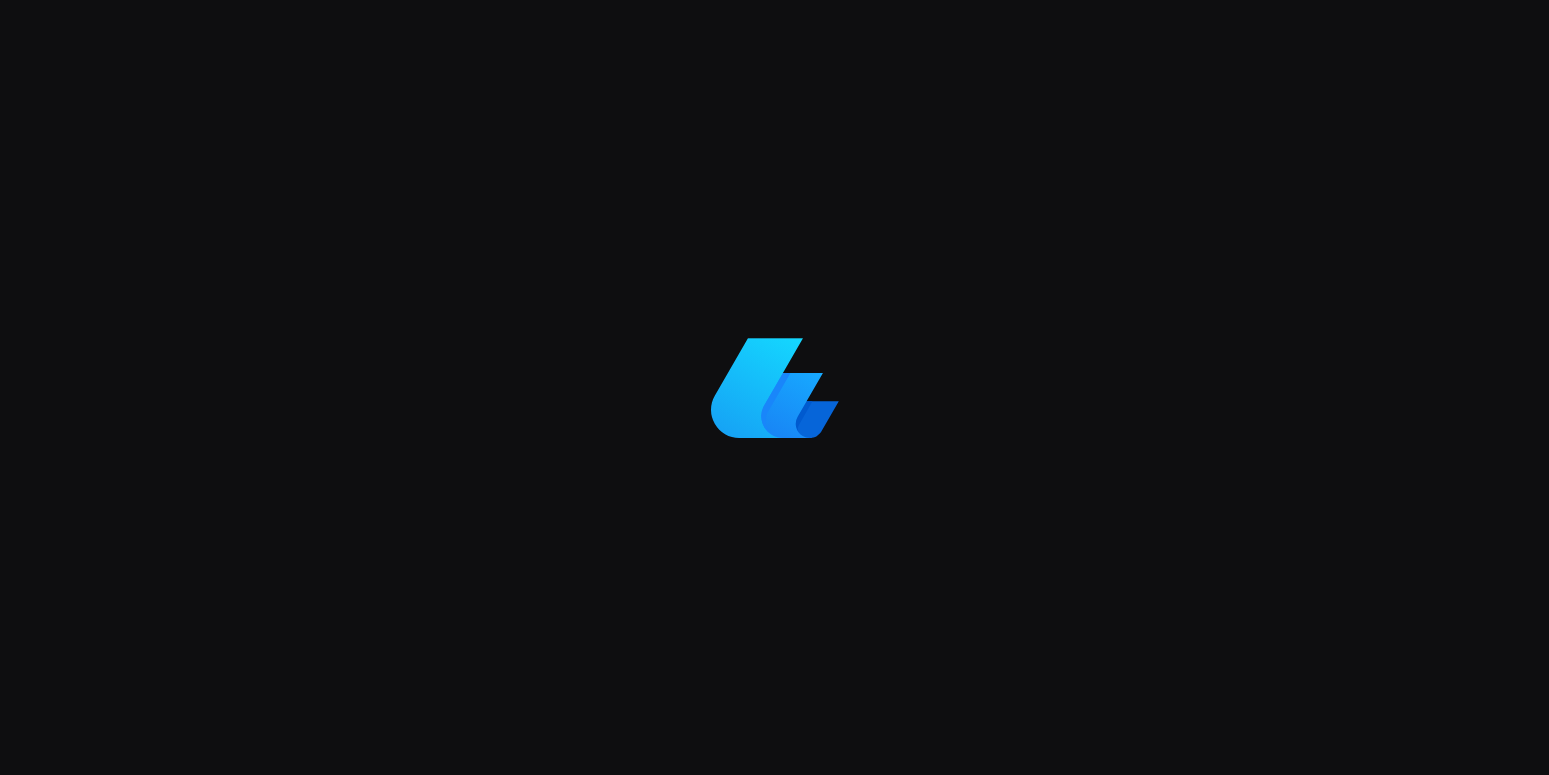 scroll, scrollTop: 0, scrollLeft: 0, axis: both 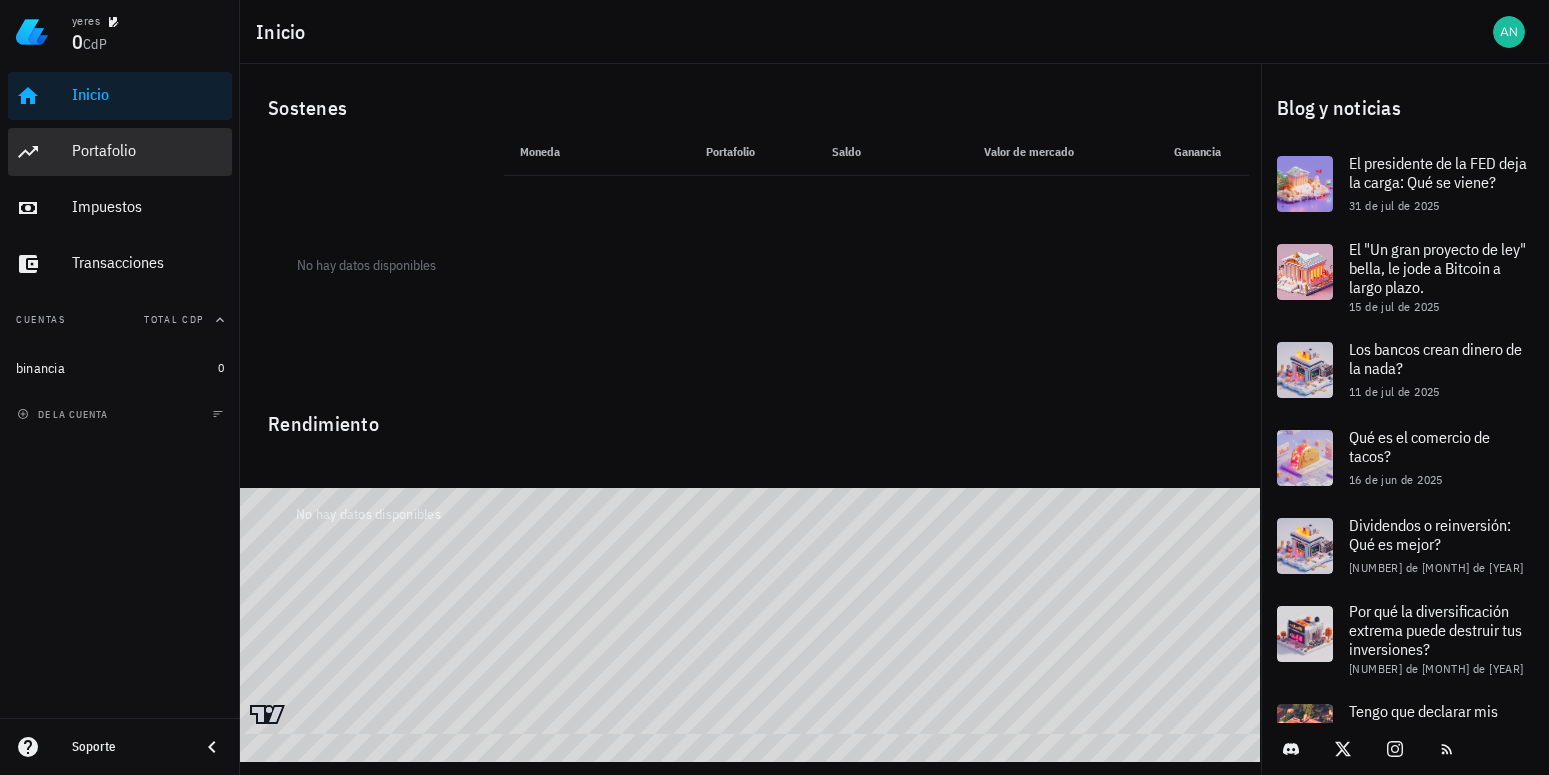 click on "Portafolio" at bounding box center [148, 150] 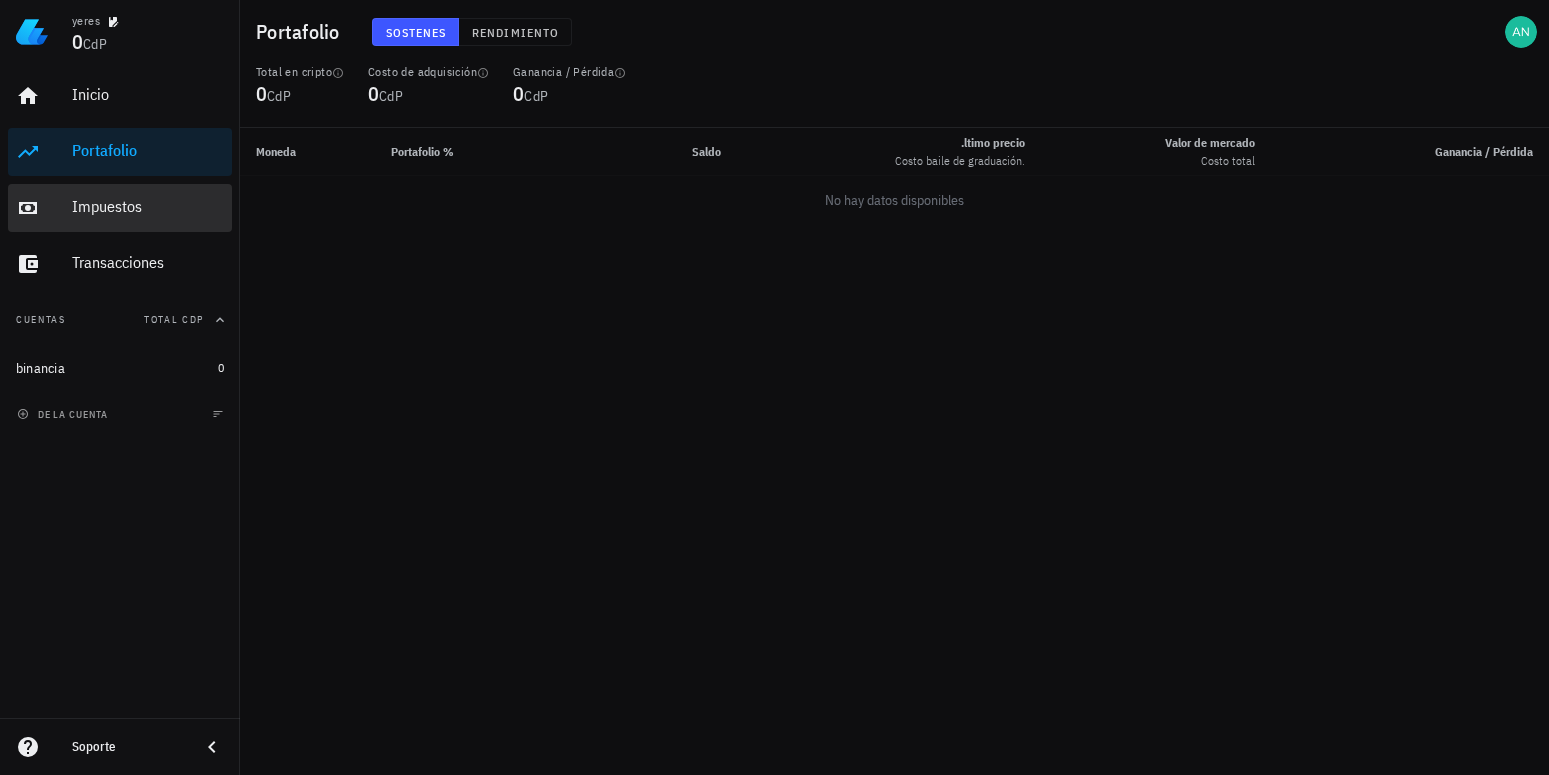 click on "Impuestos" at bounding box center (148, 206) 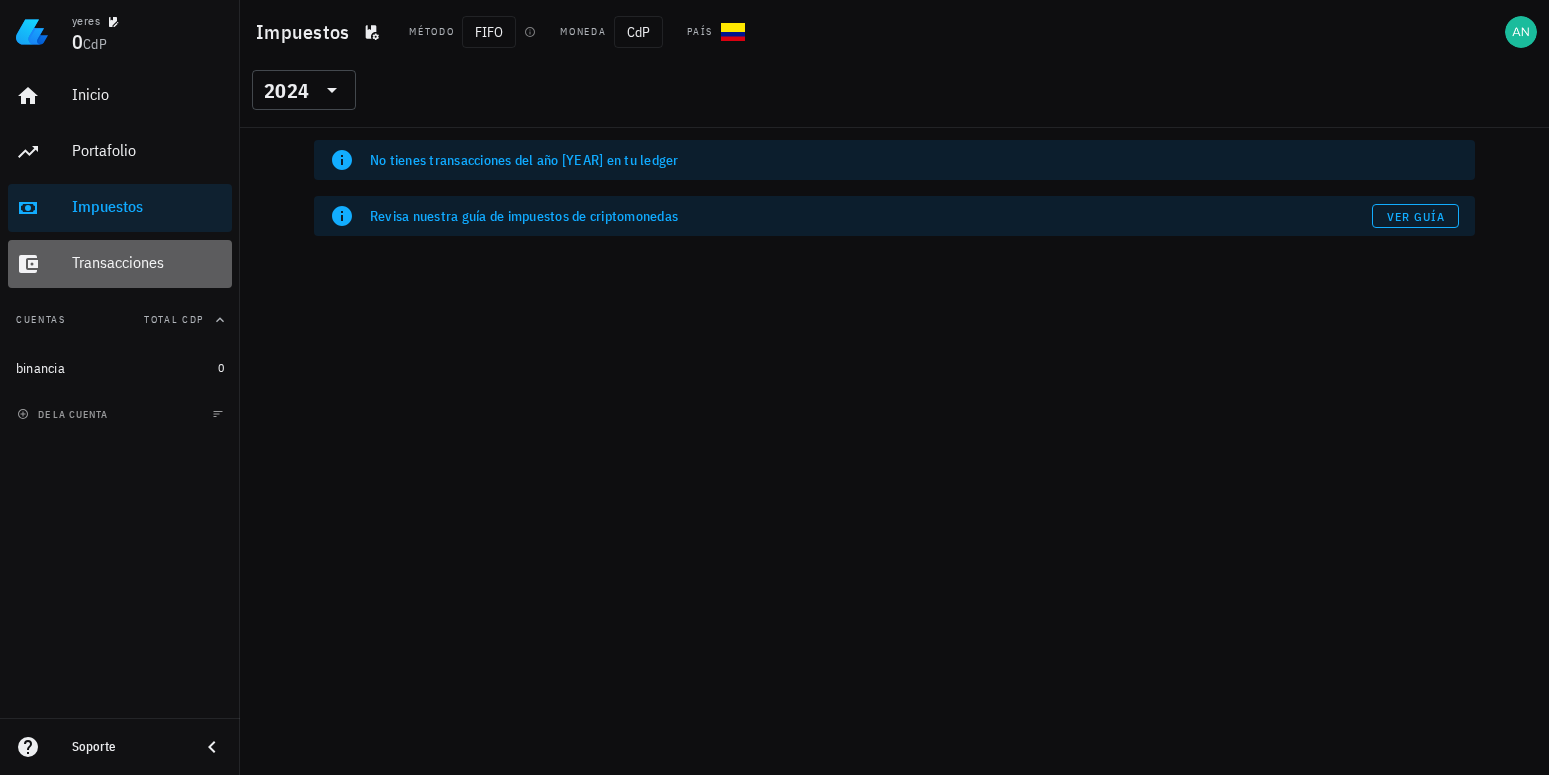 click on "Transacciones" at bounding box center (148, 262) 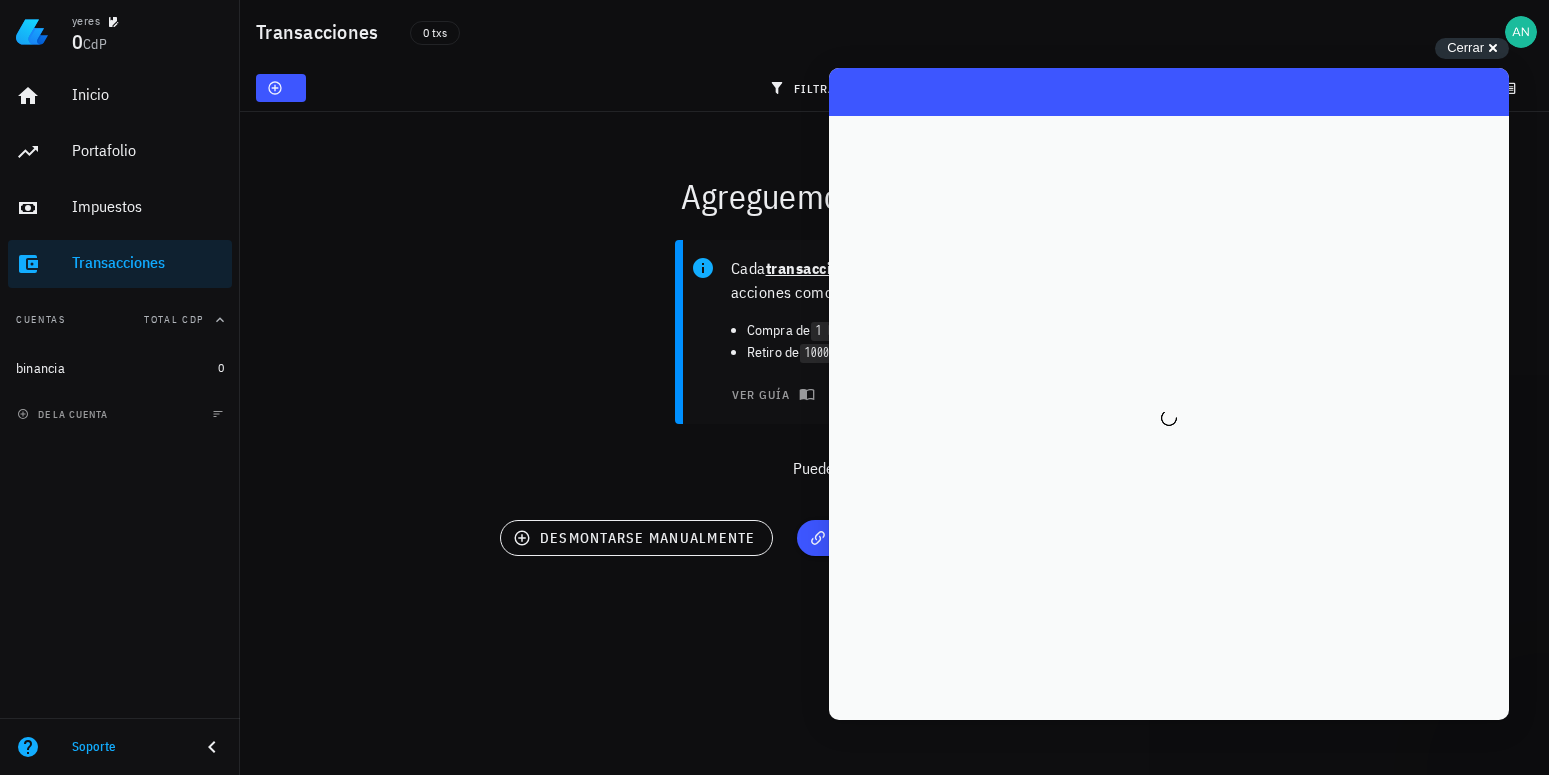 scroll, scrollTop: 0, scrollLeft: 0, axis: both 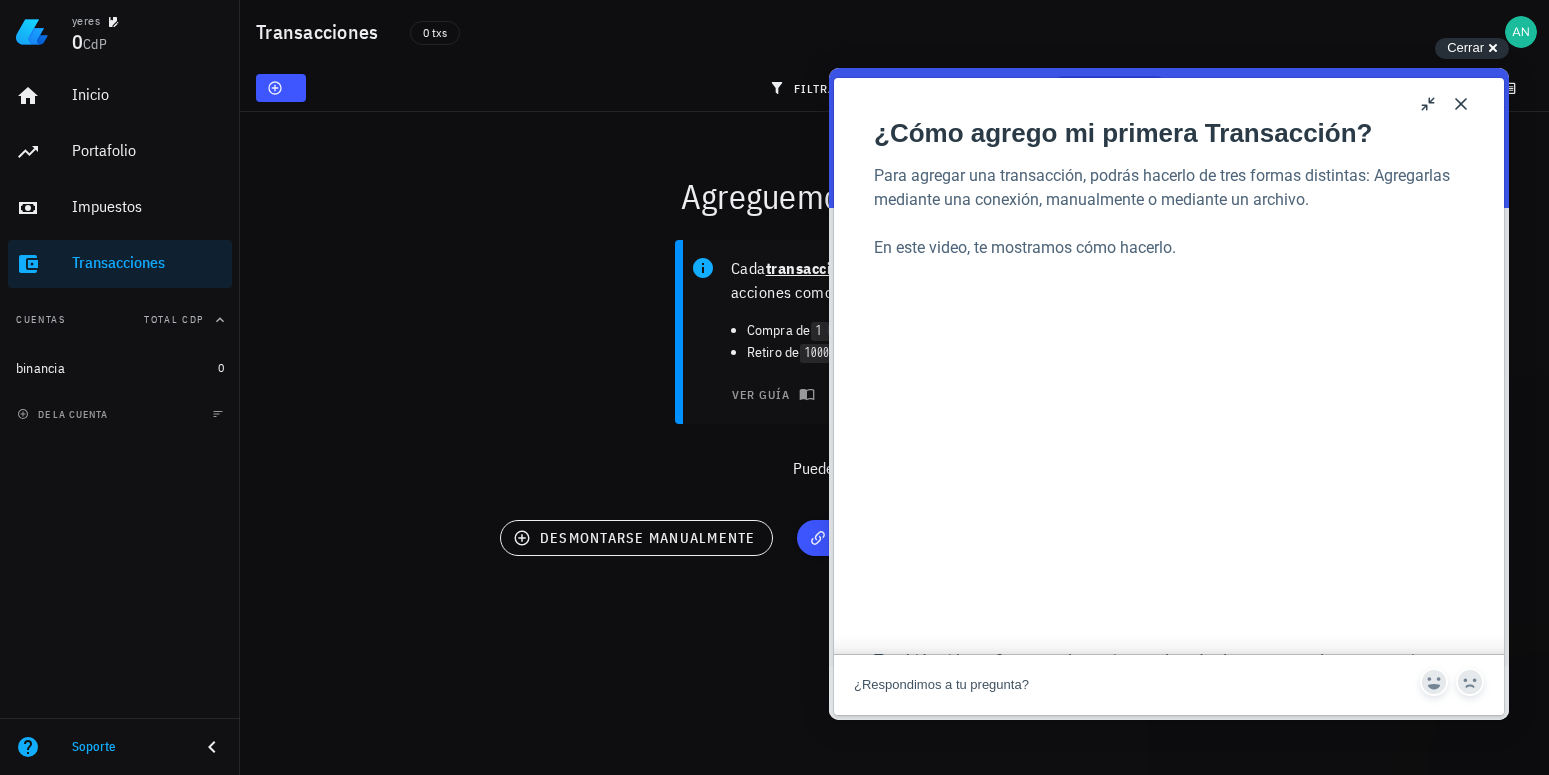 click on "Cada  transacción  asociada esta cuenta  cuenta y las acciones como:
Compra de   1 BTC en Binance.   Retiro de   1000 USD desde Coinbase.
ver guía
Ver video
Puedes adicciones de 3 formas:" at bounding box center (894, 368) 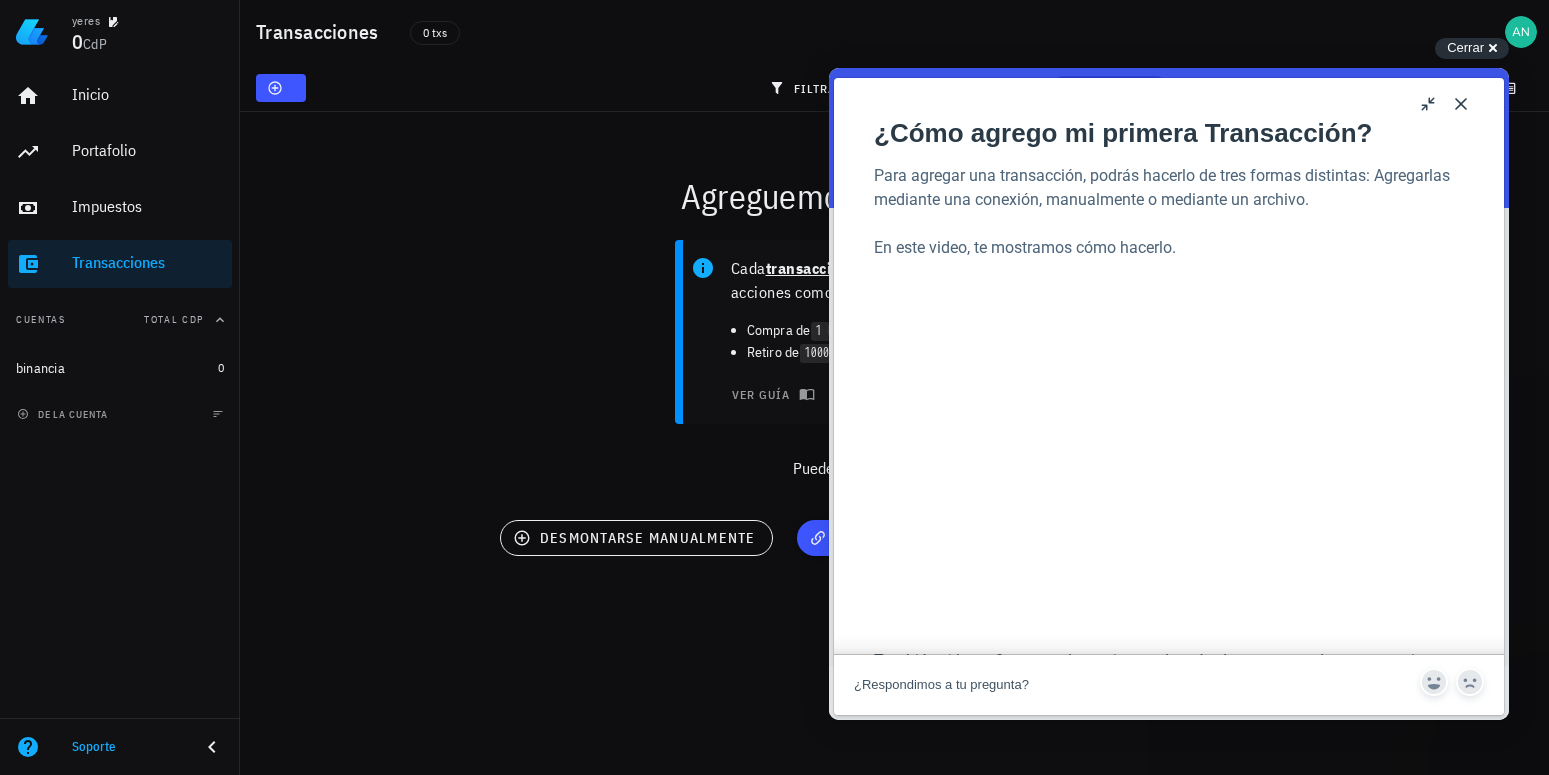 click on "Close" at bounding box center [1461, 104] 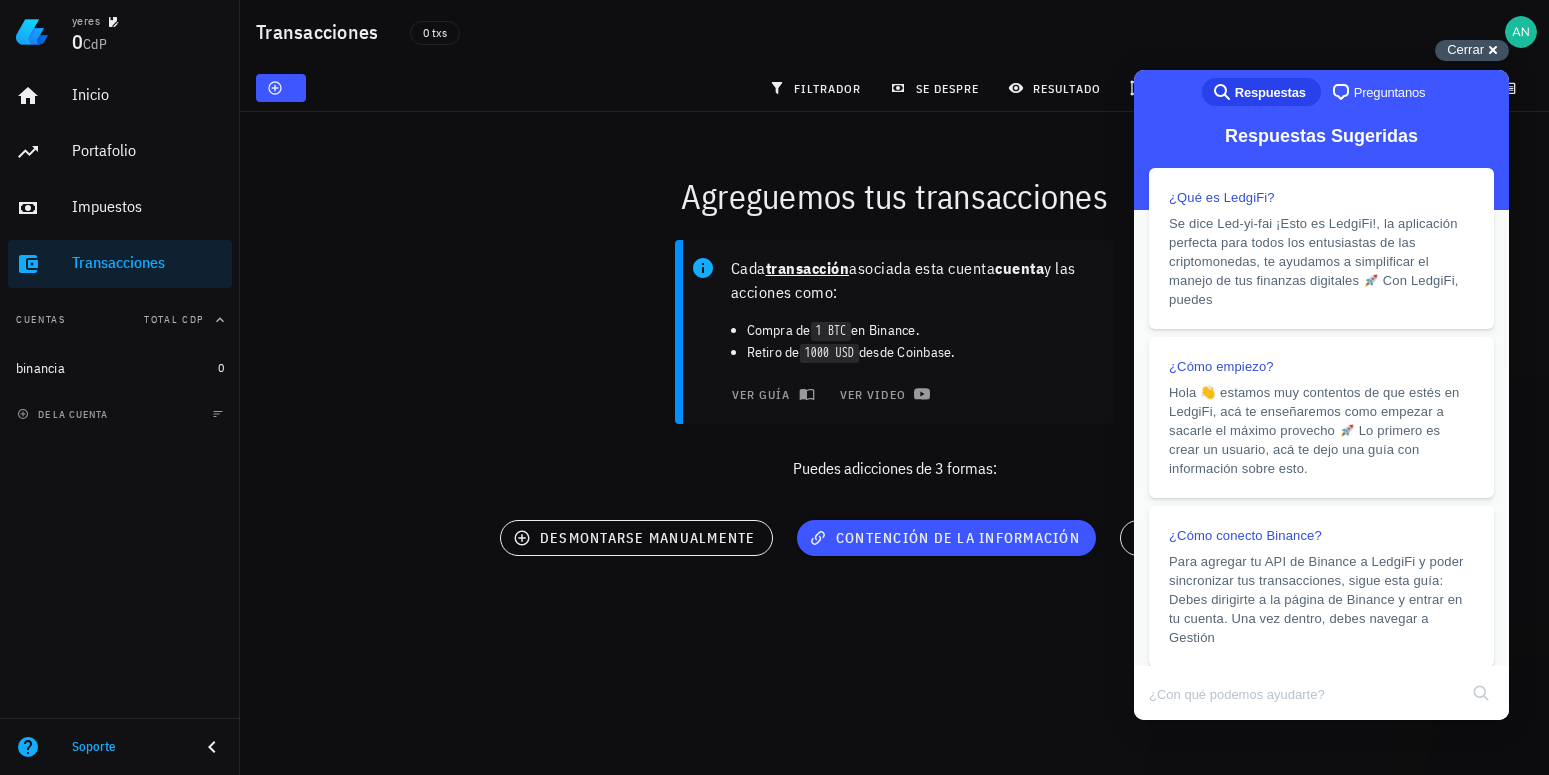 click on "Cerrar" at bounding box center (1465, 49) 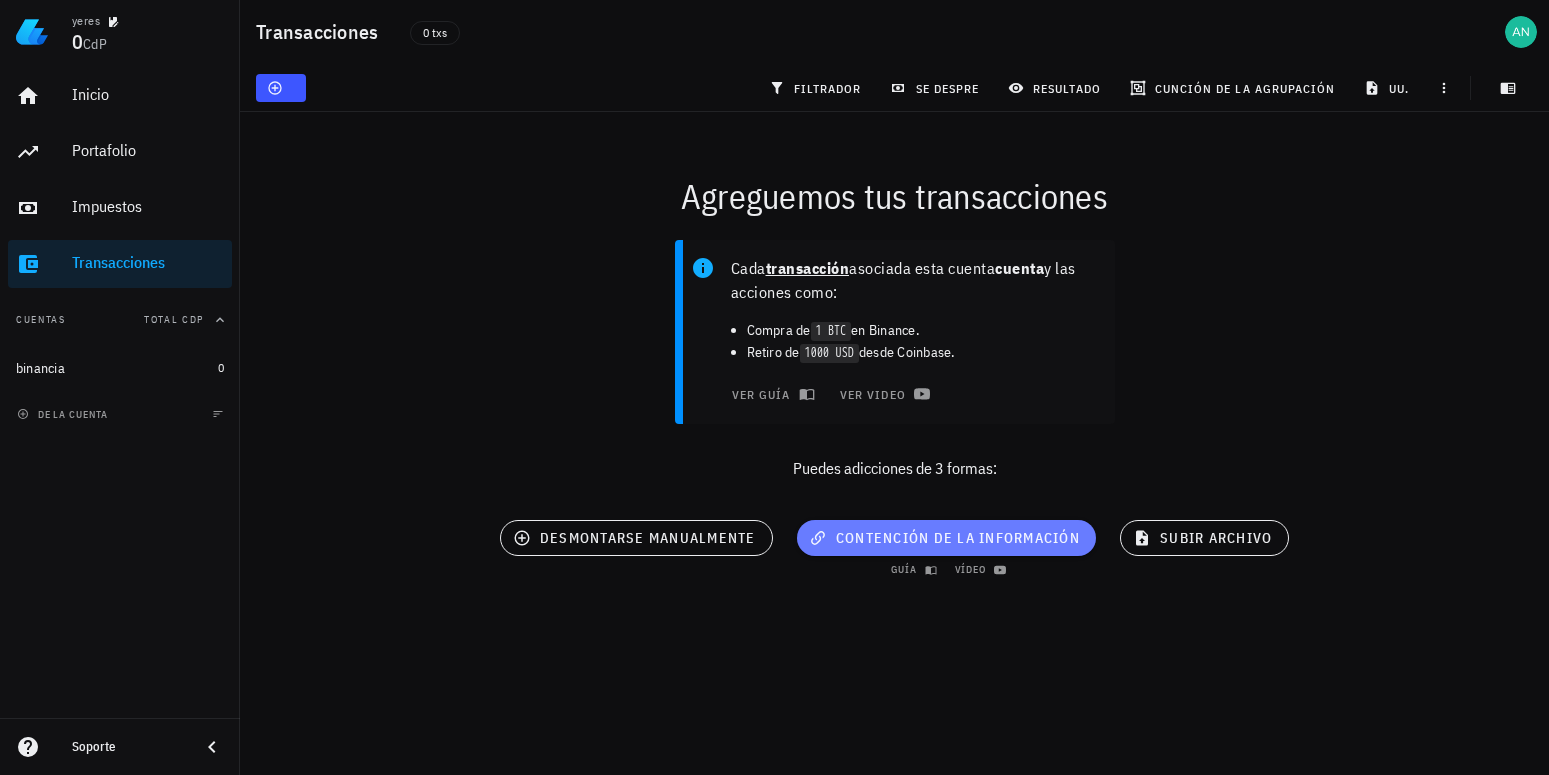 click on "Contención de la información" at bounding box center (946, 538) 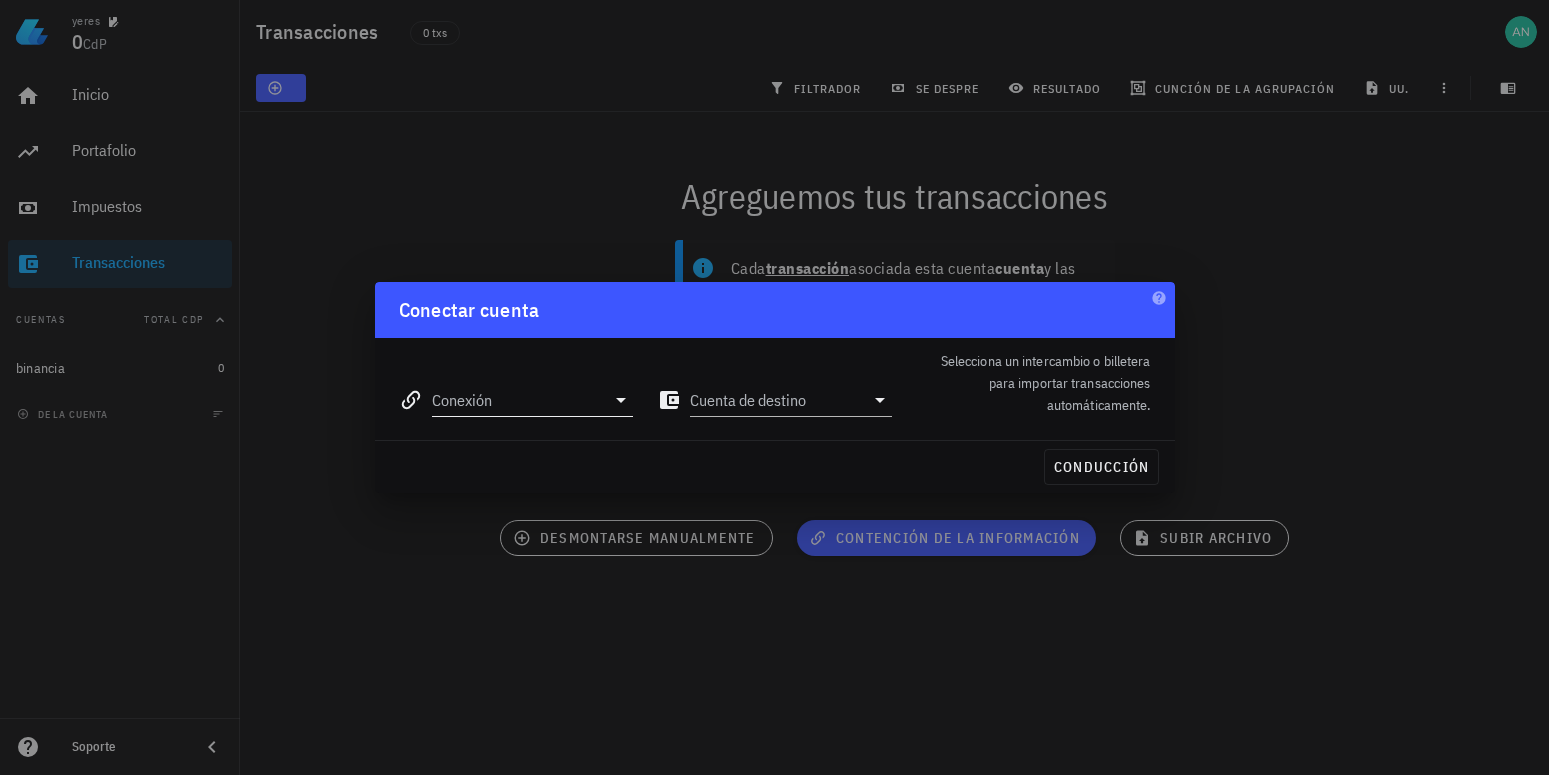 click 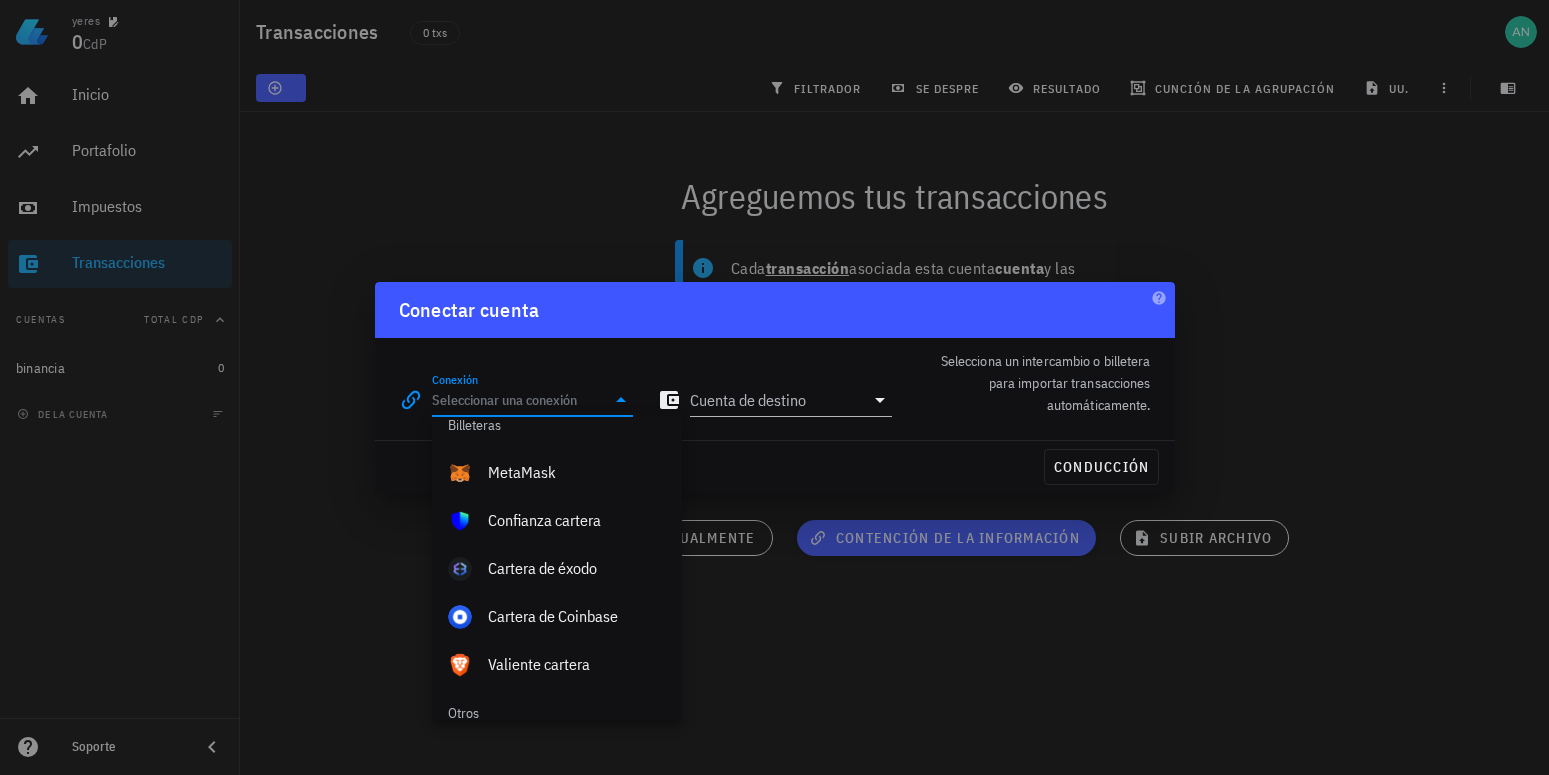 scroll, scrollTop: 1404, scrollLeft: 0, axis: vertical 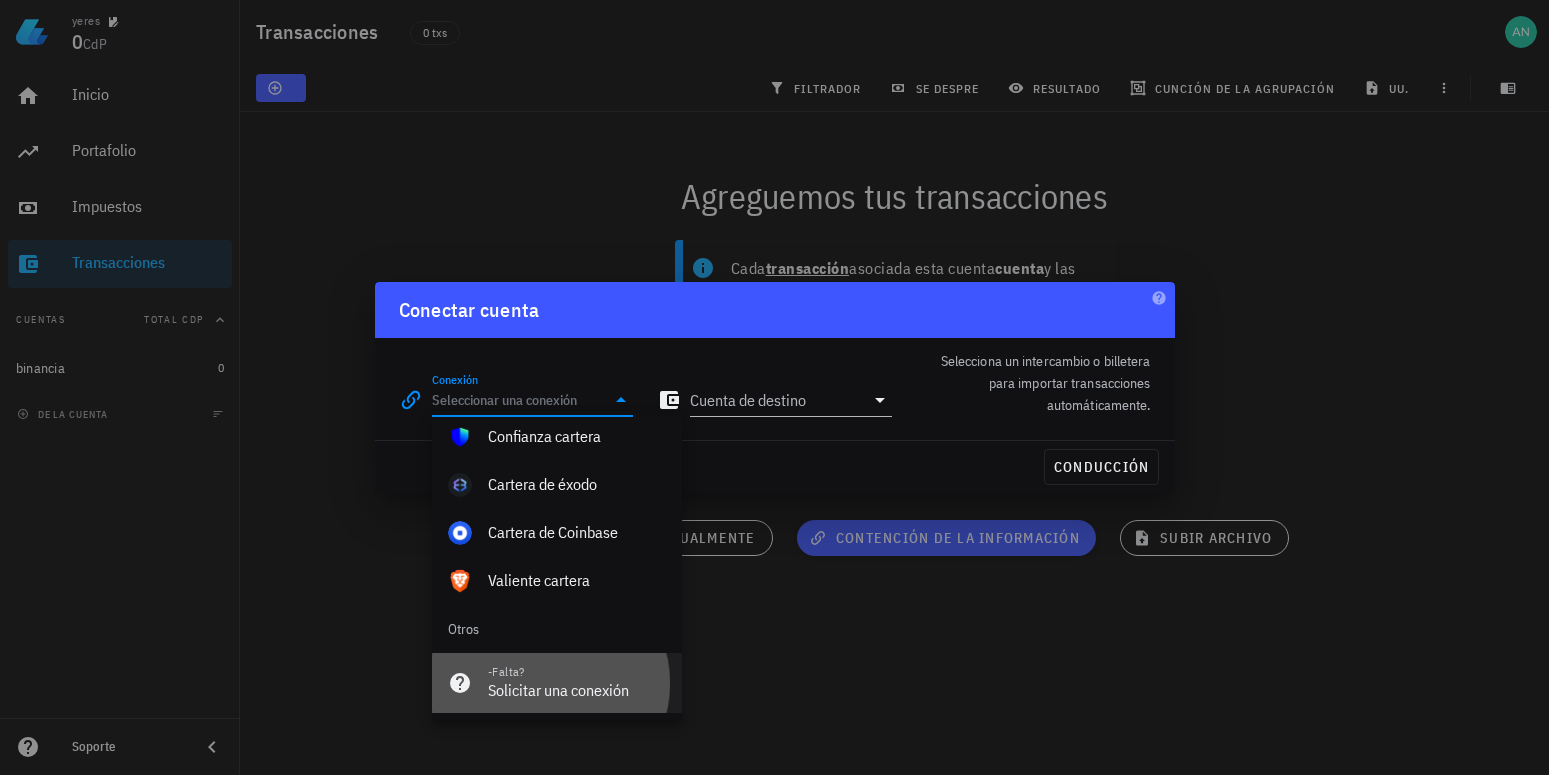 click on "Solicitar una conexión" at bounding box center [577, 690] 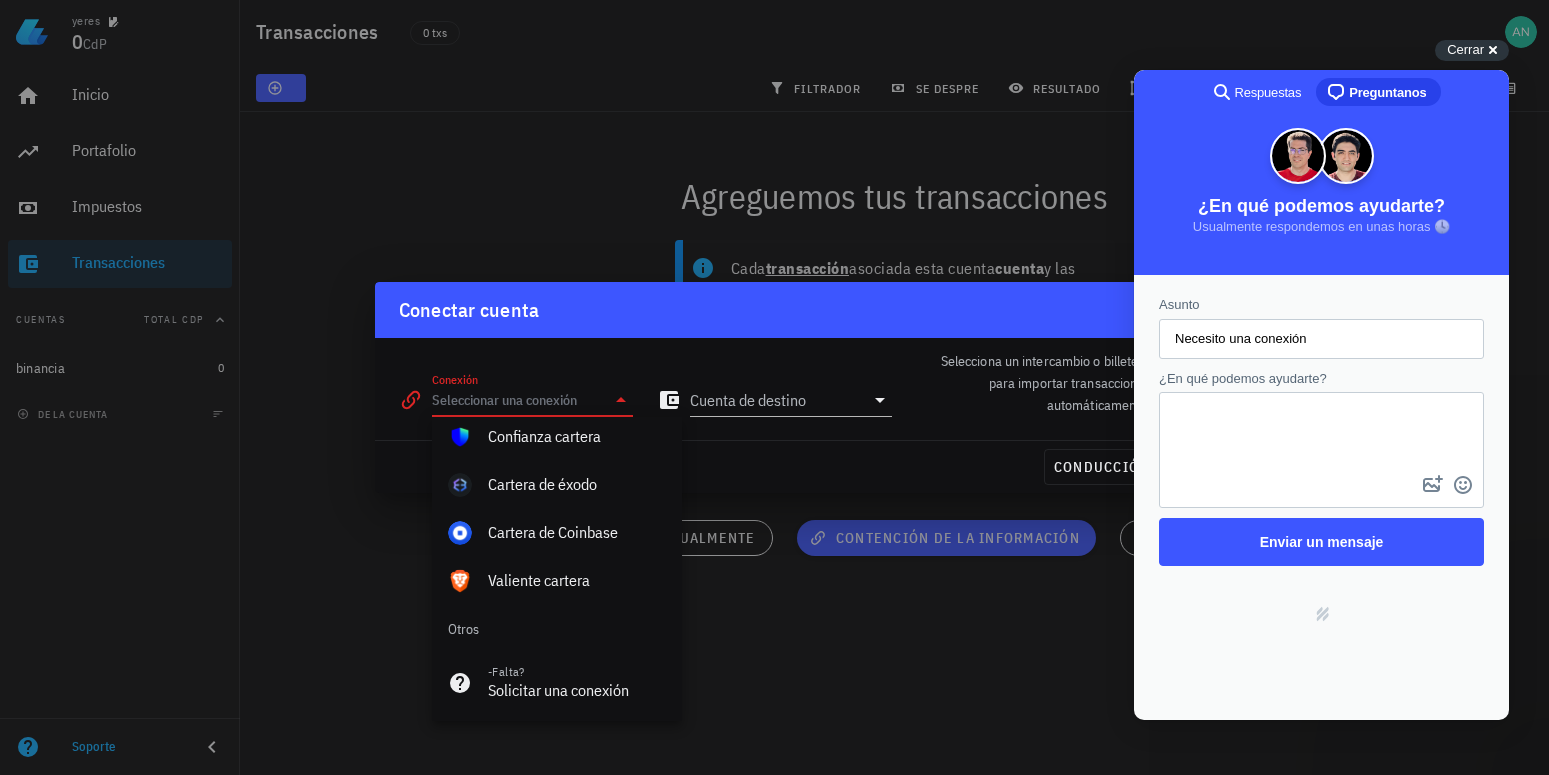 click on "Necesito una conexión" at bounding box center (1321, 339) 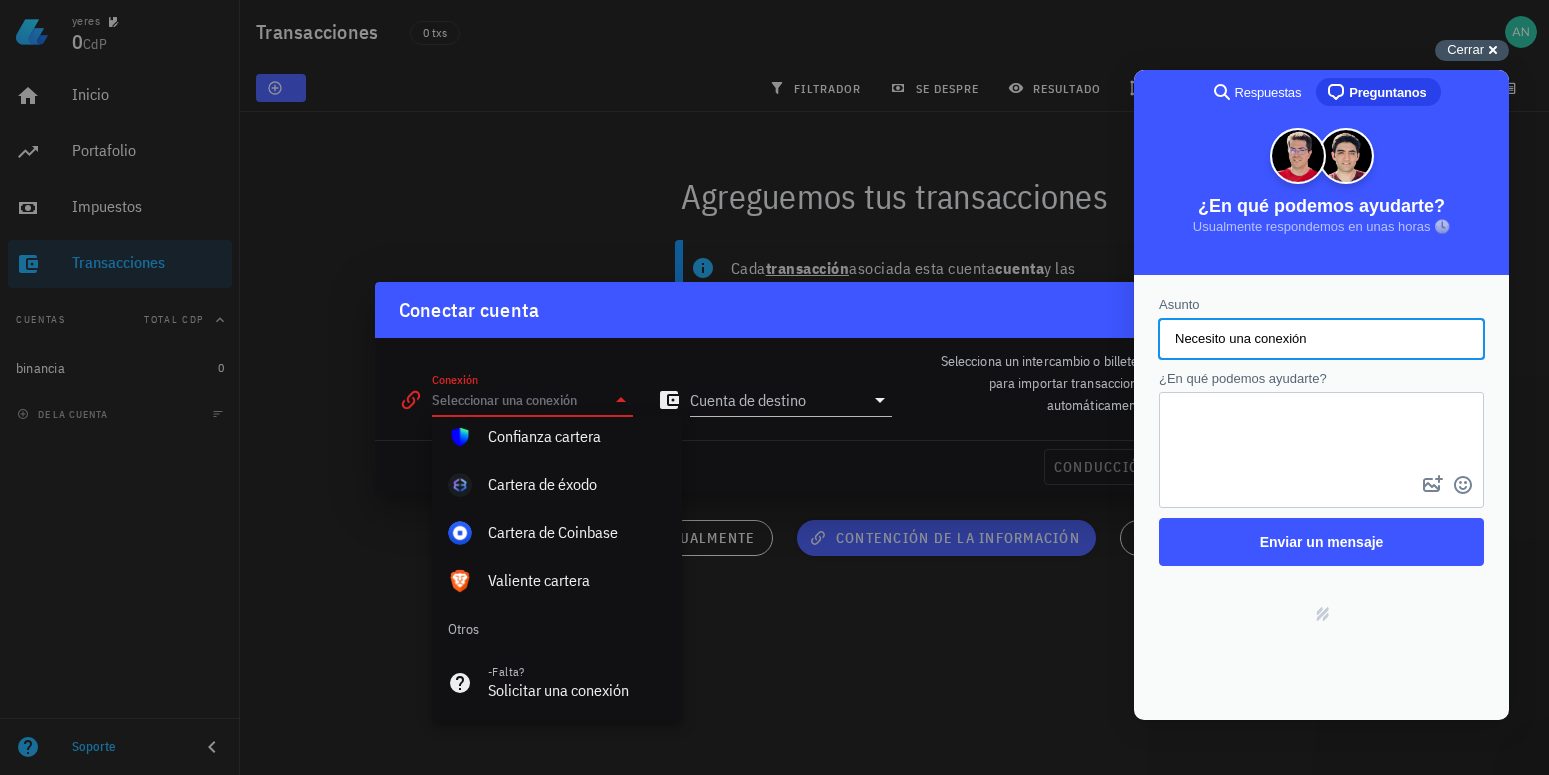 click on "Cerrar" at bounding box center (1465, 49) 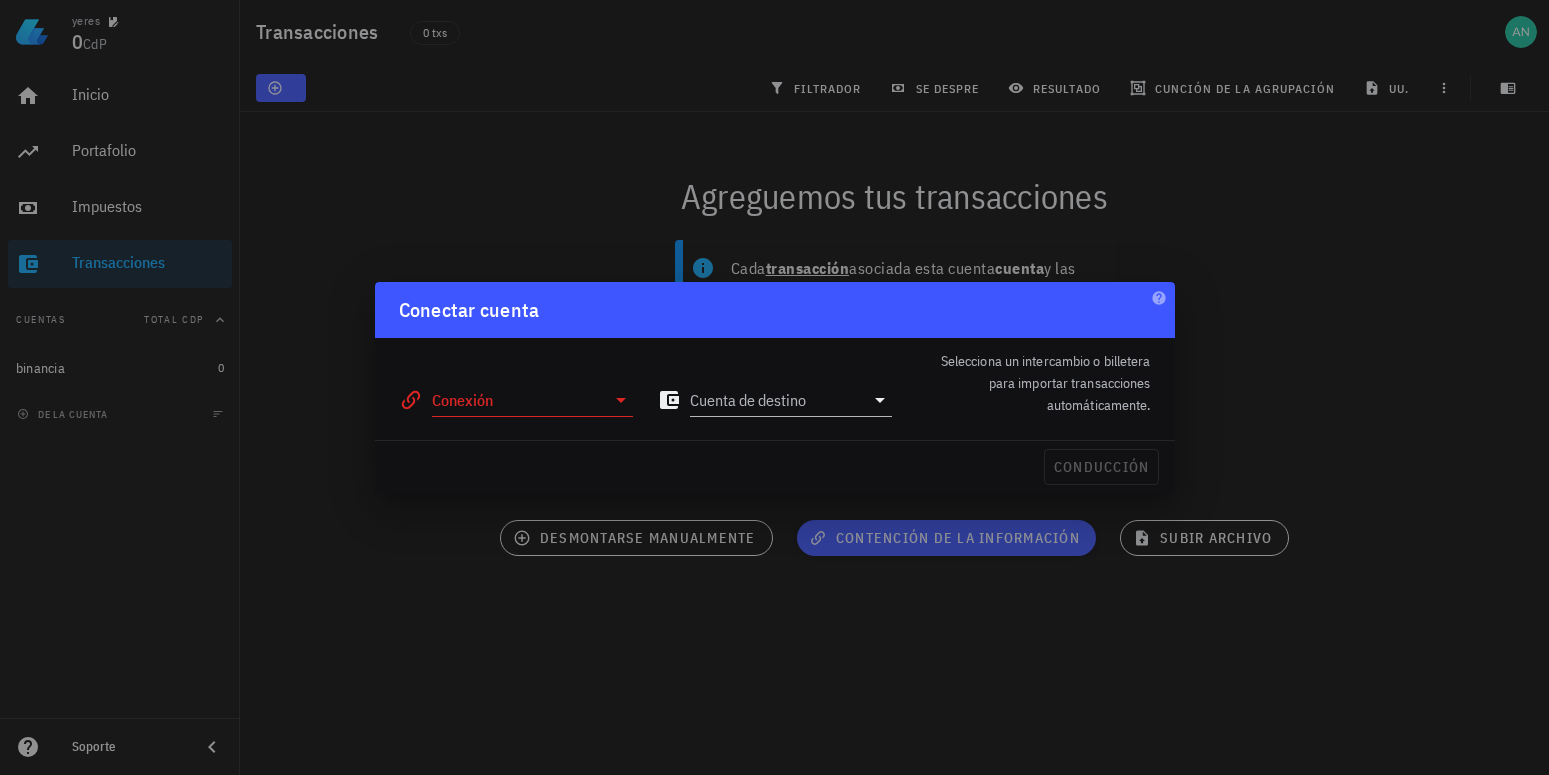 click at bounding box center [619, 400] 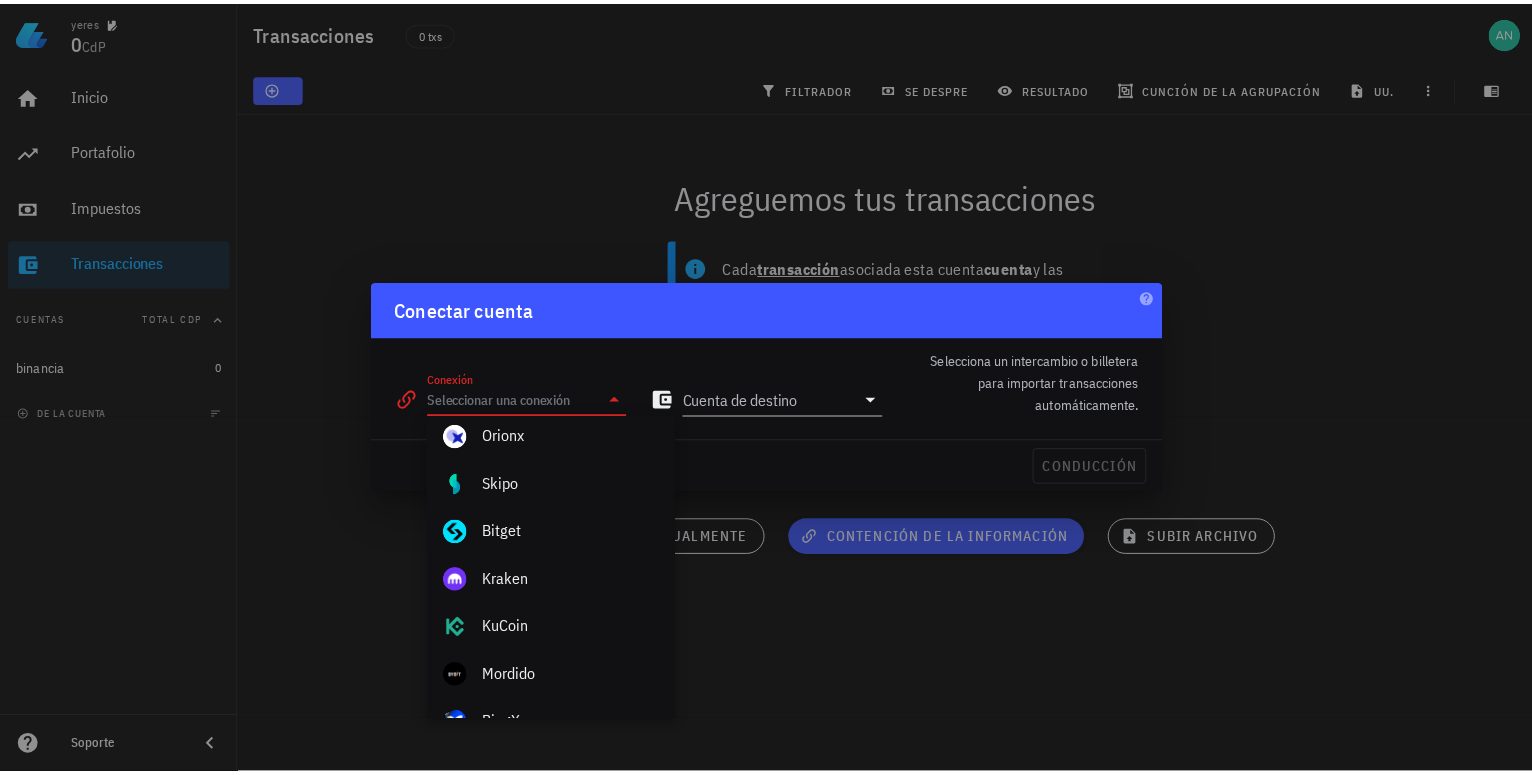 scroll, scrollTop: 0, scrollLeft: 0, axis: both 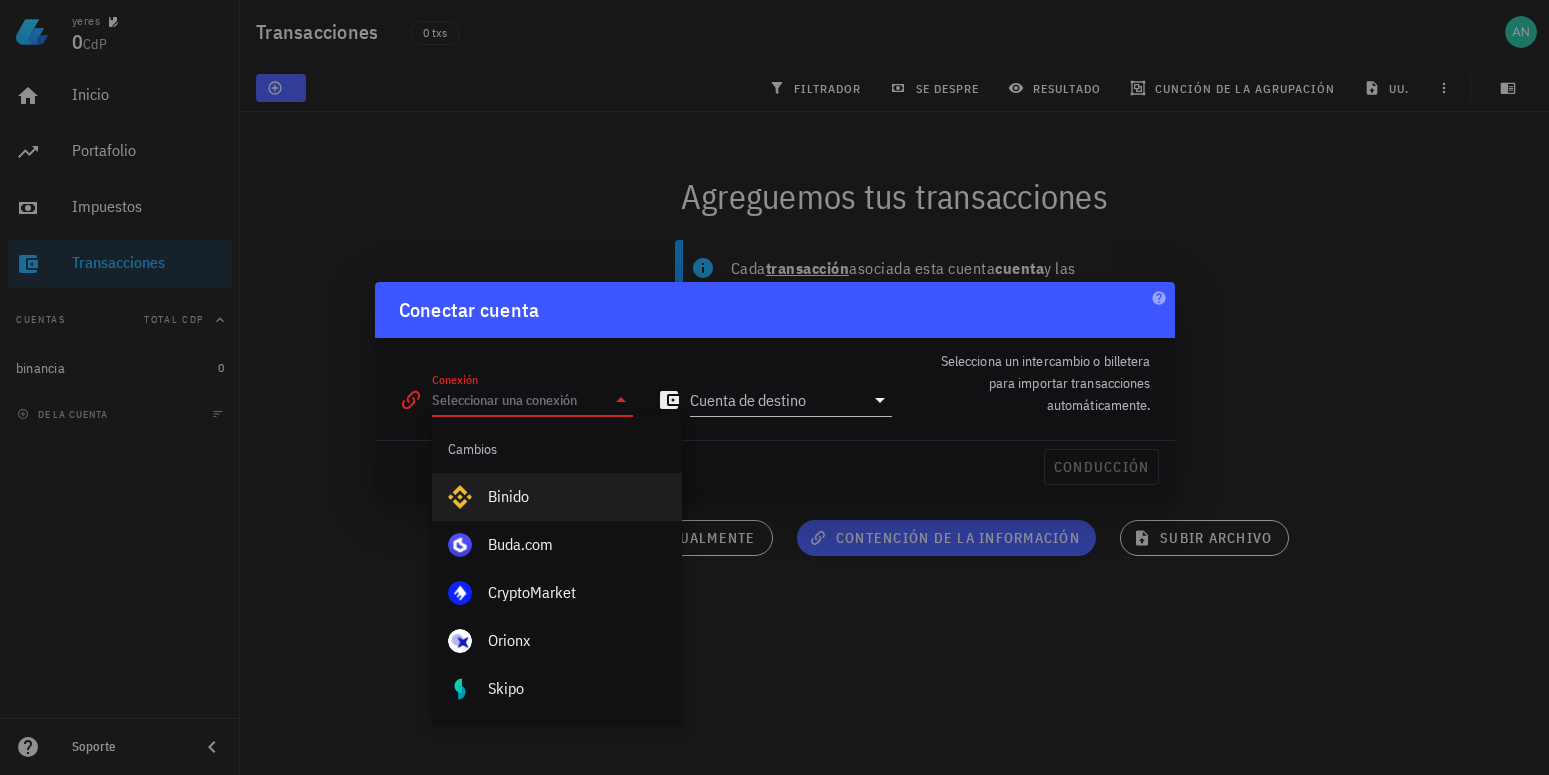 click on "Binido" at bounding box center (577, 496) 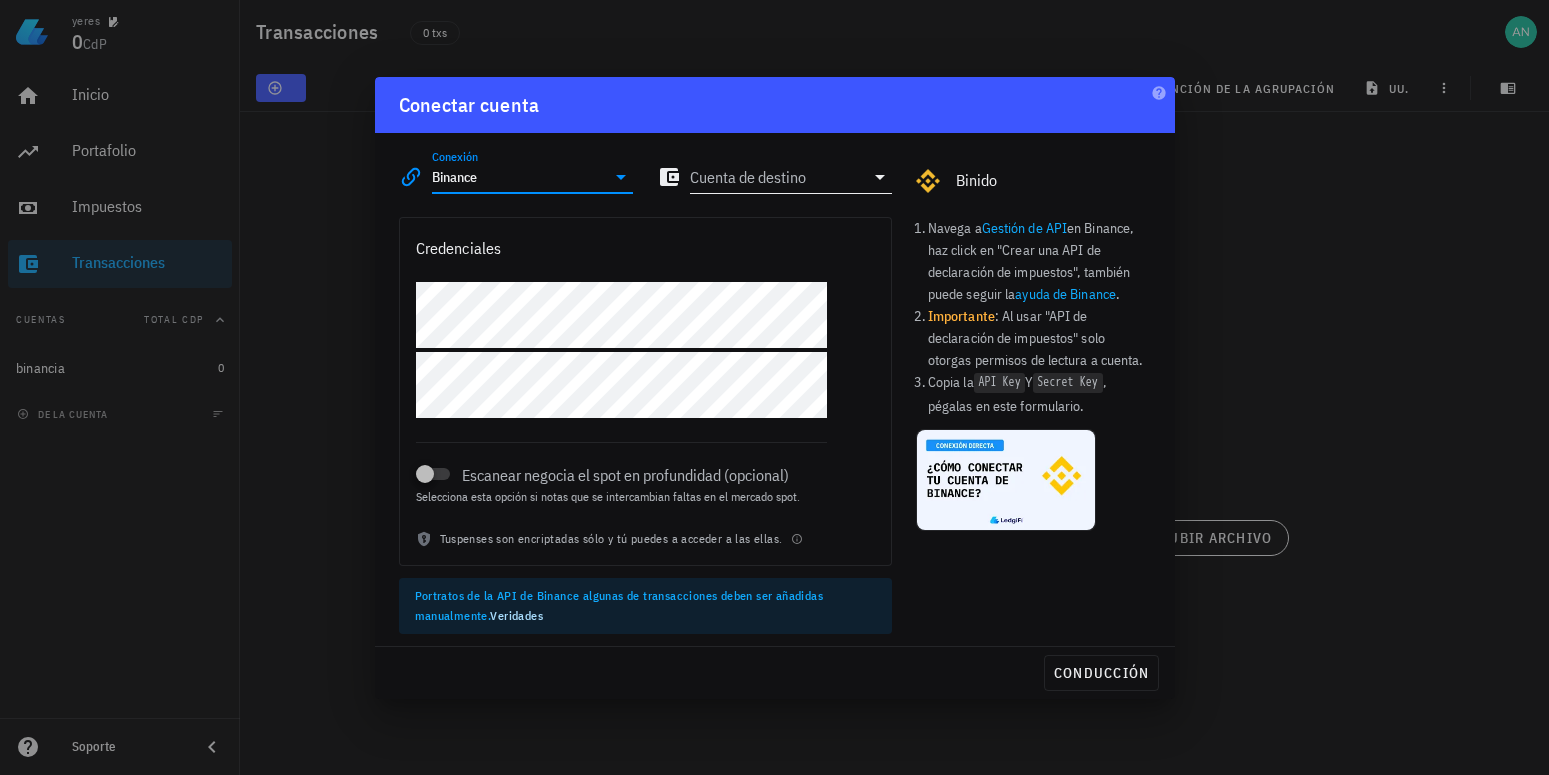 click 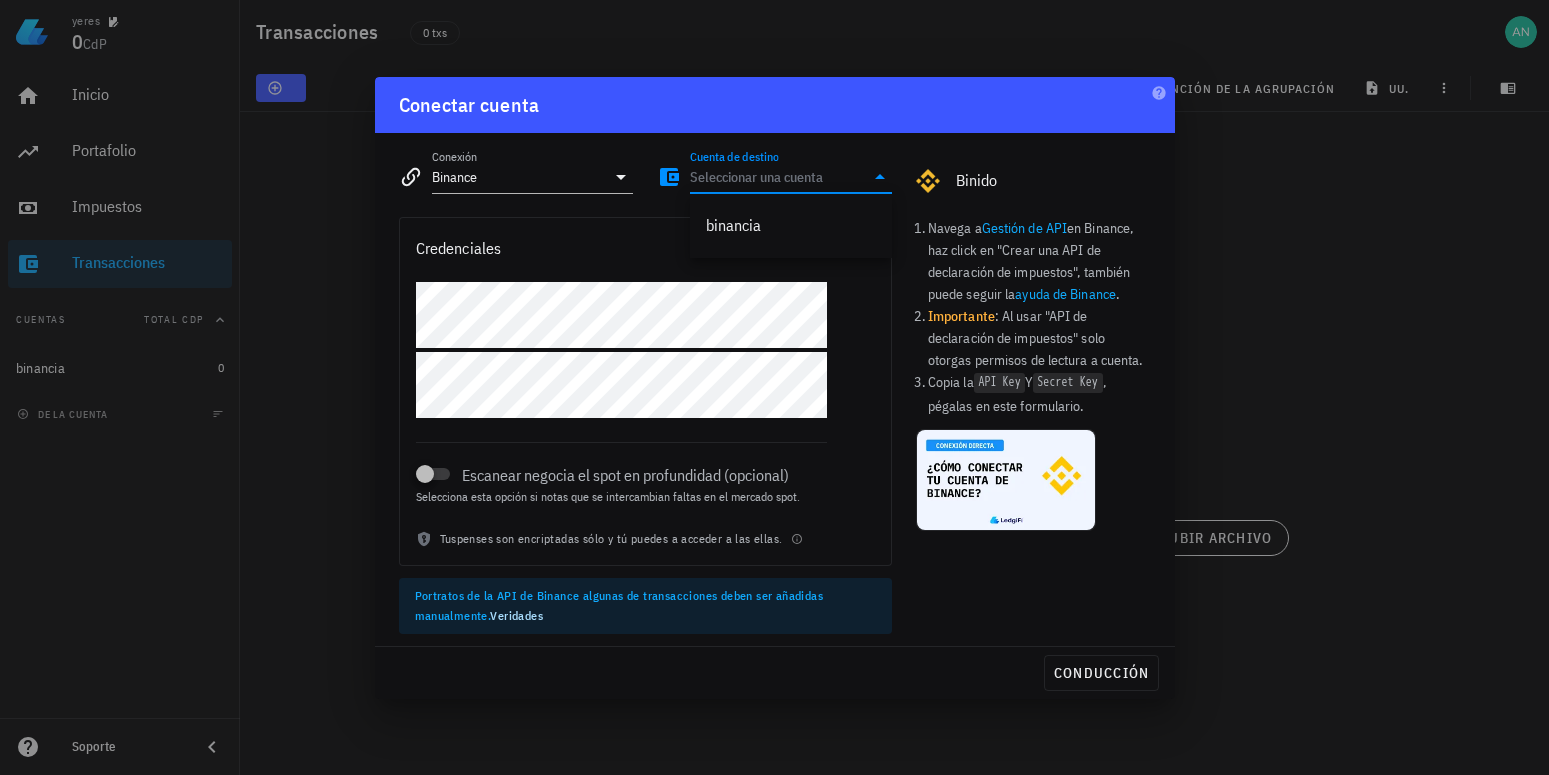 click 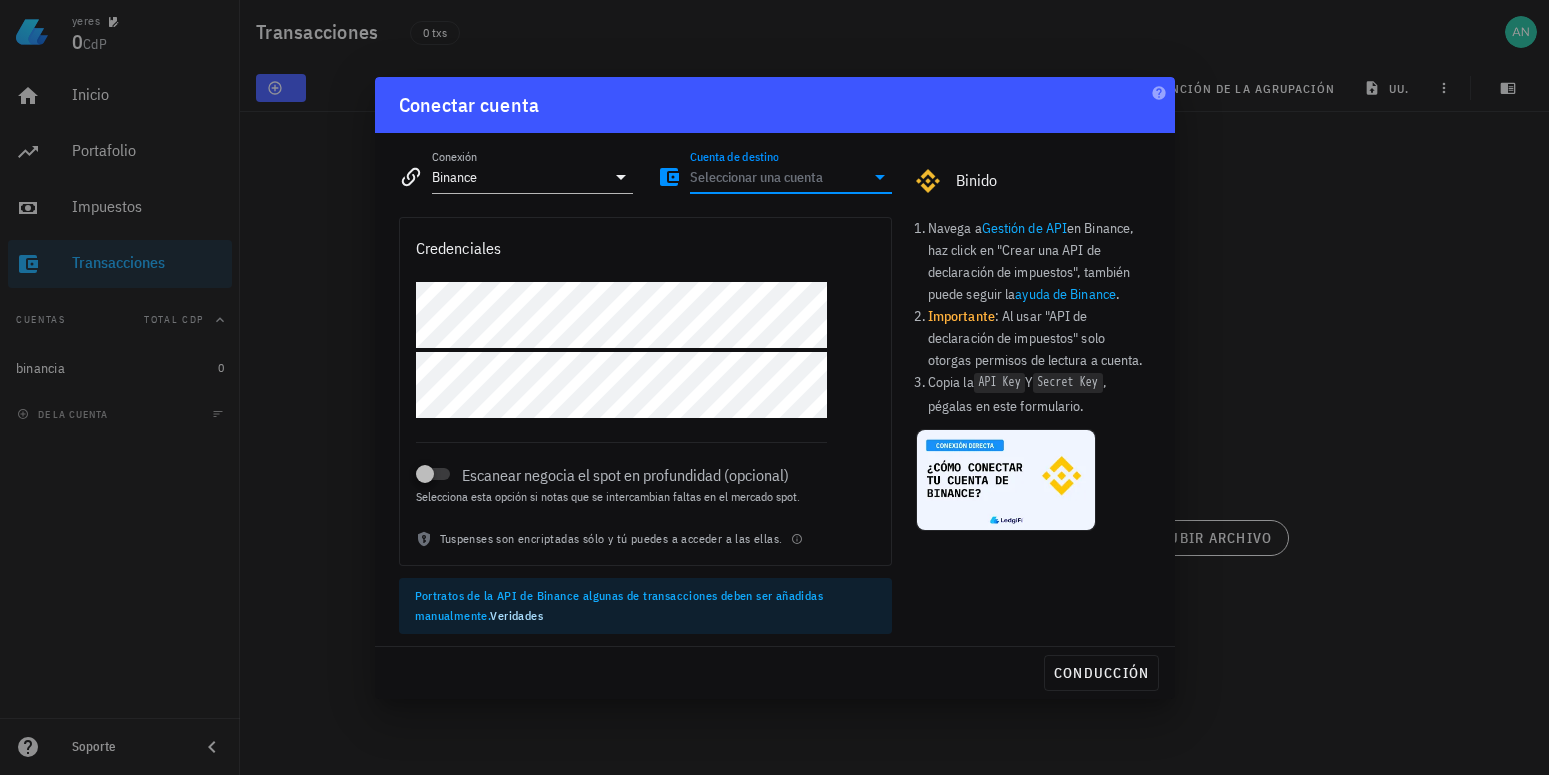 click 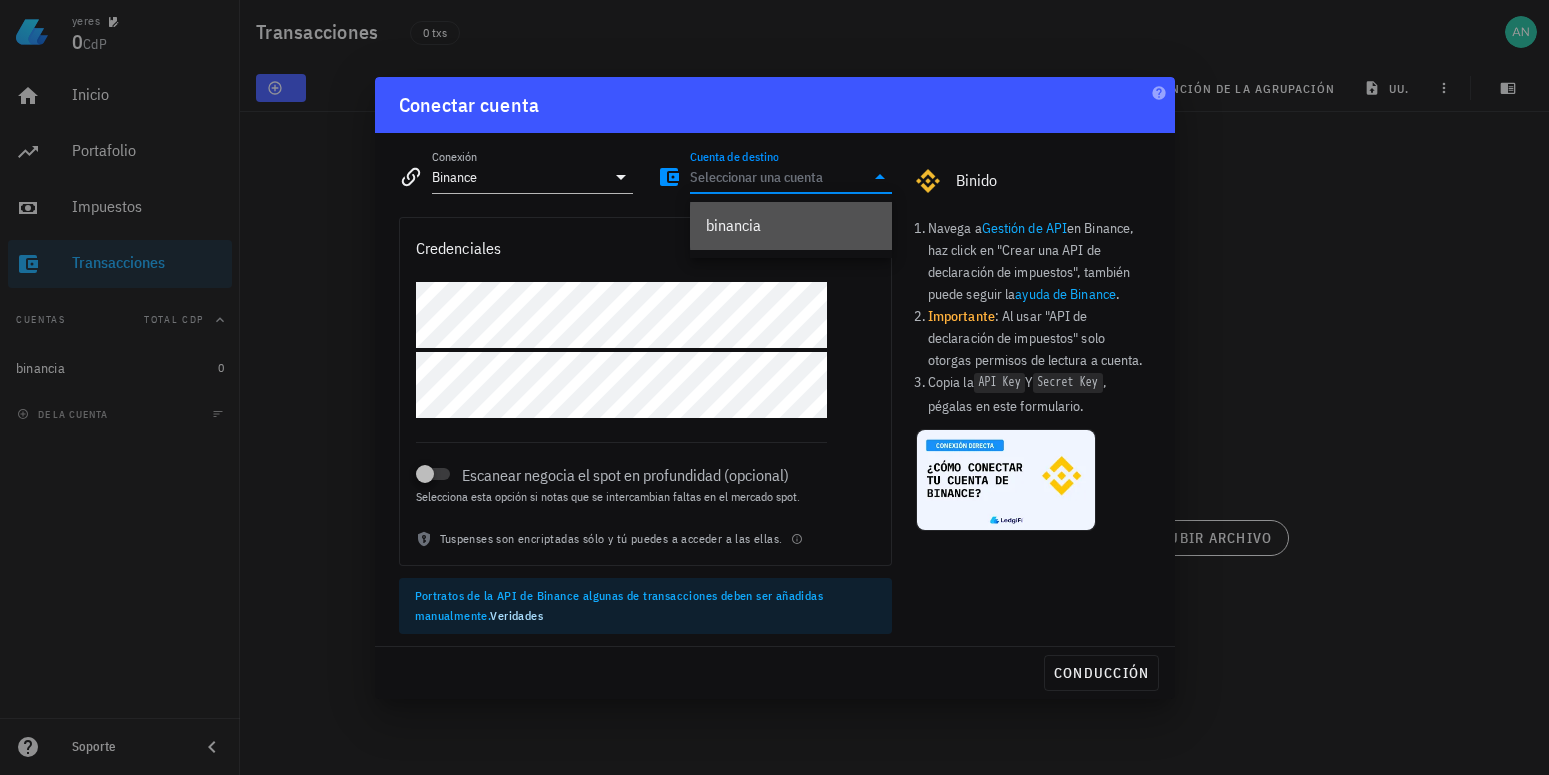 click on "binancia" at bounding box center [791, 225] 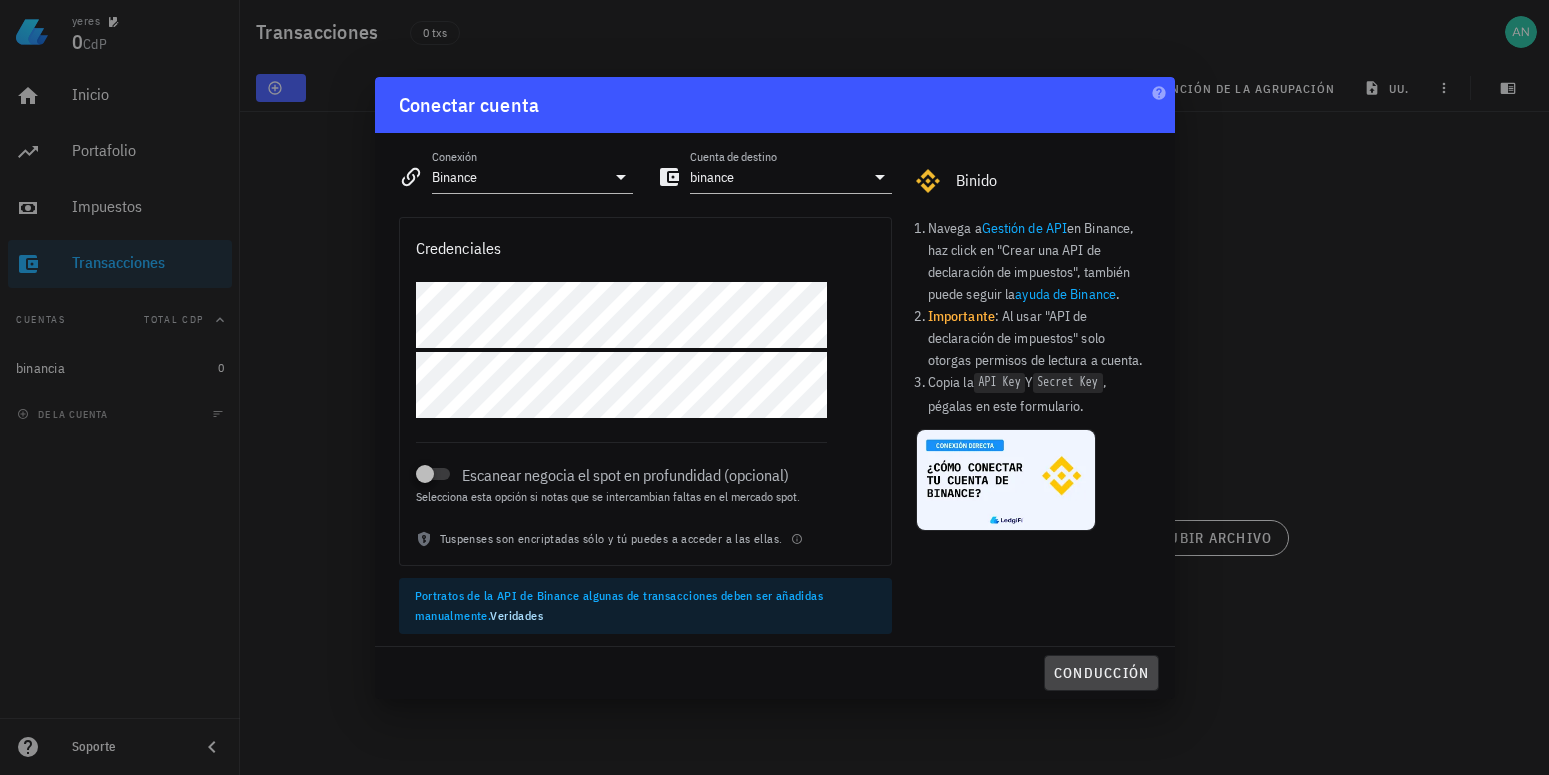 click on "Conducción" at bounding box center [1101, 673] 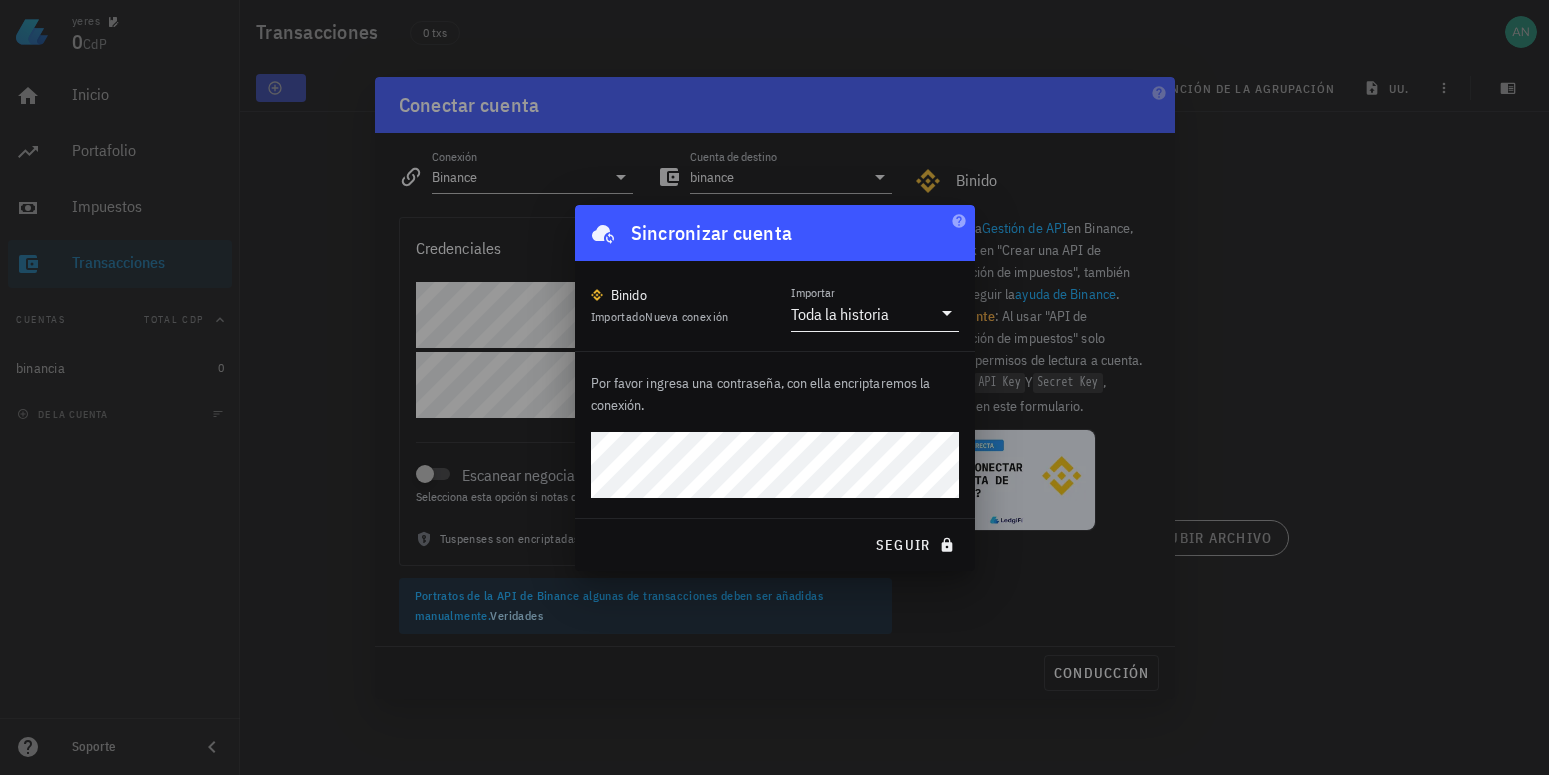 click 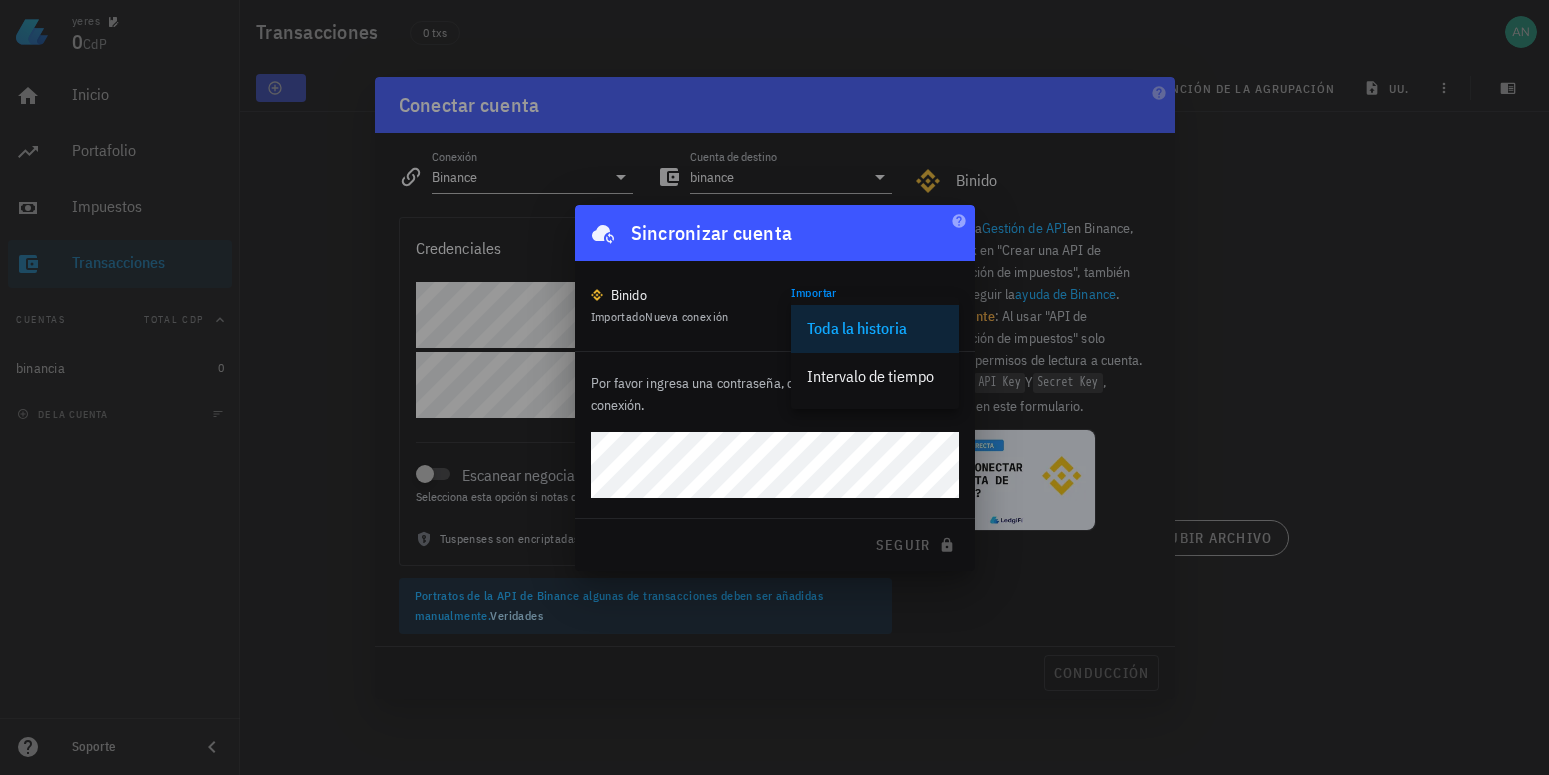 click on "Toda la historia" at bounding box center (875, 328) 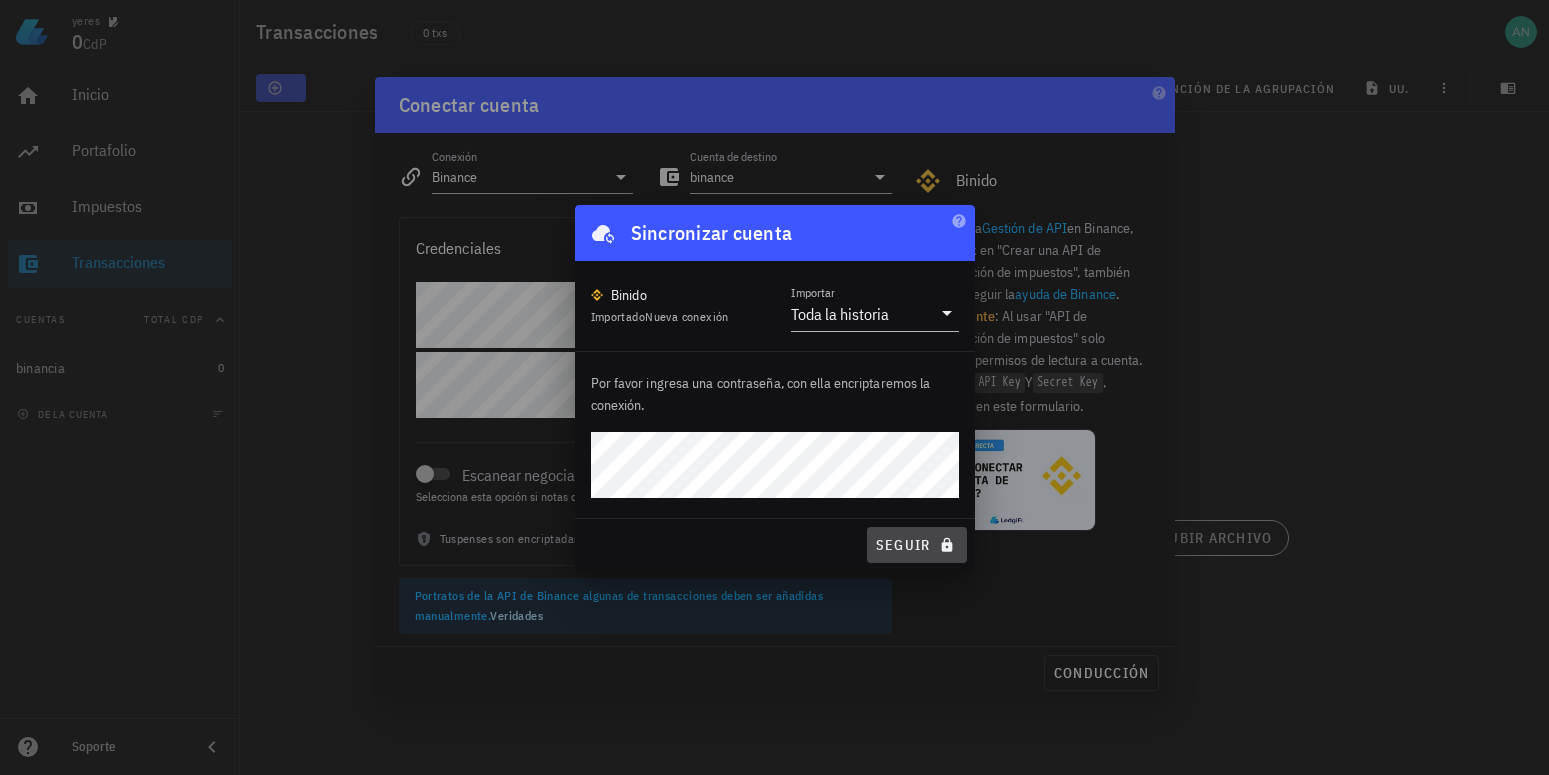 click on "Seguir" at bounding box center (917, 545) 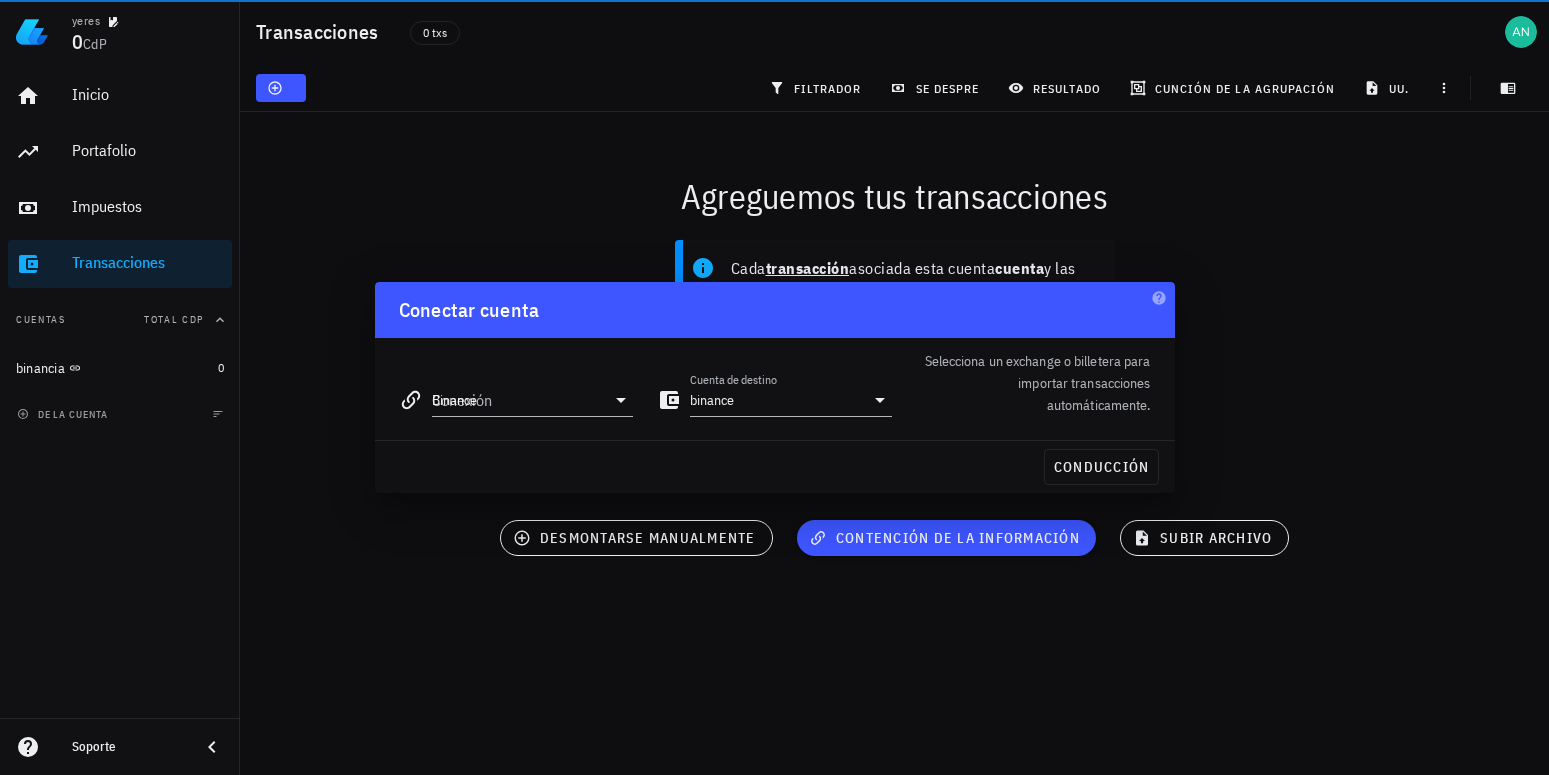 type 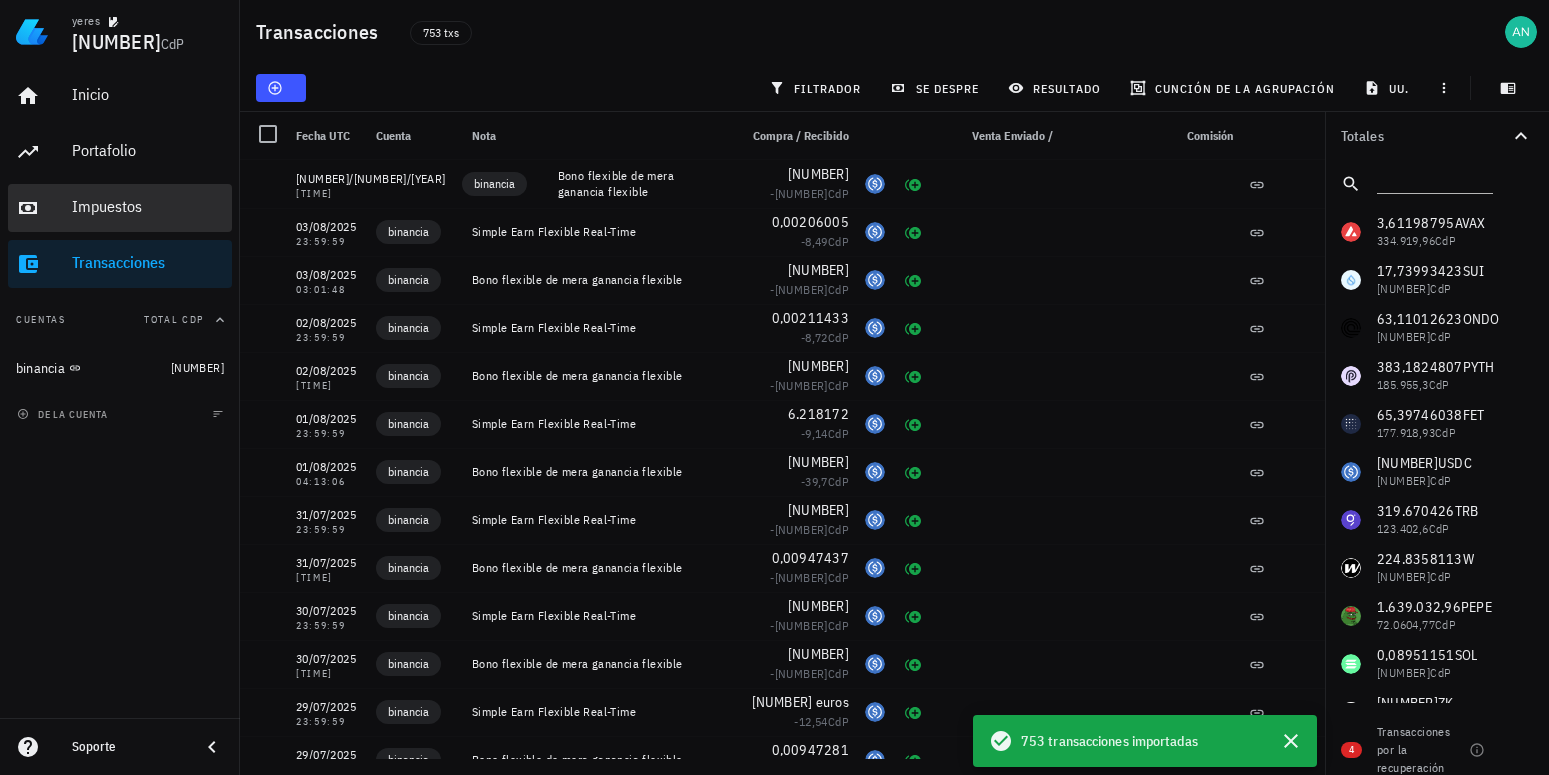 click on "Impuestos" at bounding box center (148, 206) 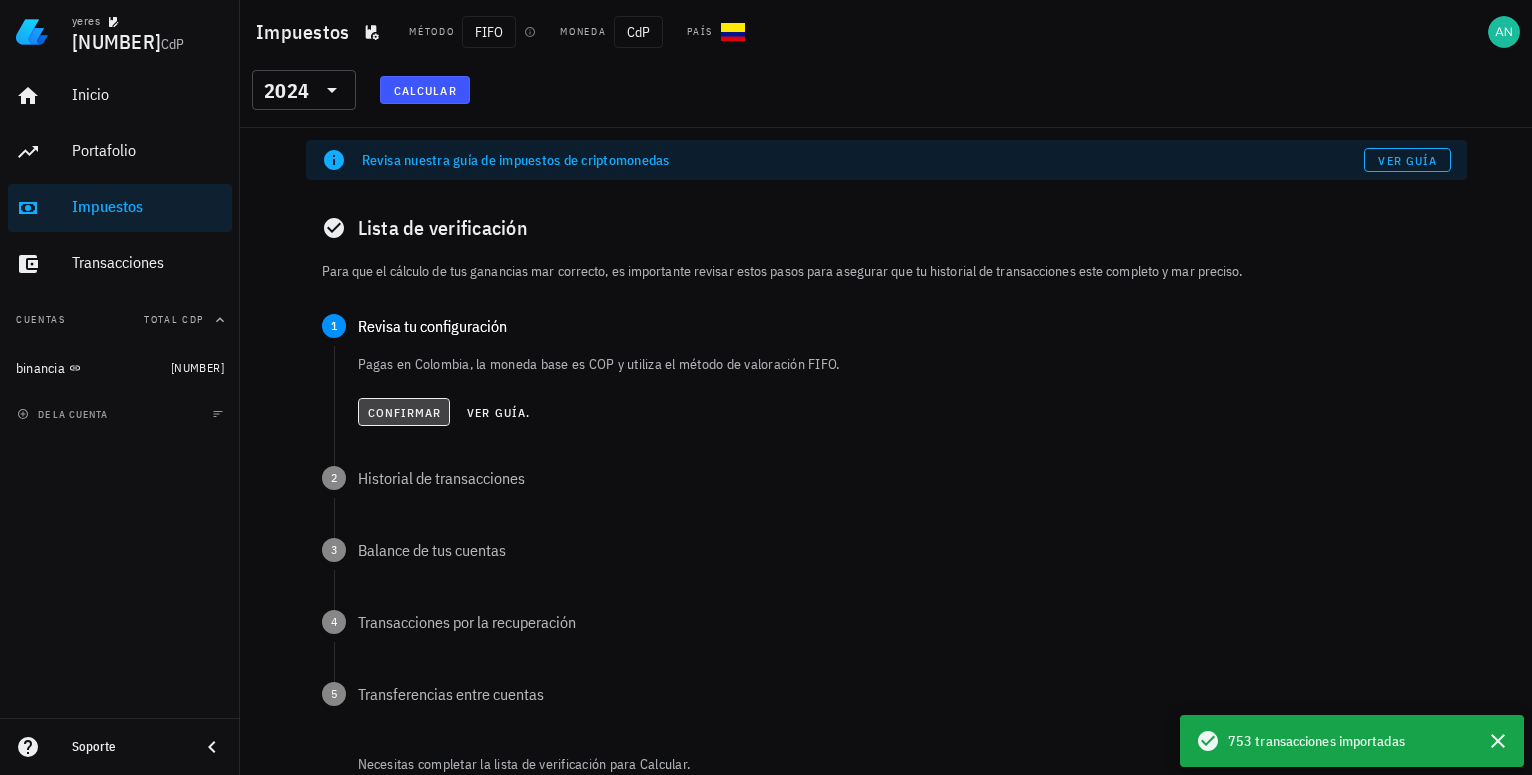 click on "Confirmar" at bounding box center [404, 412] 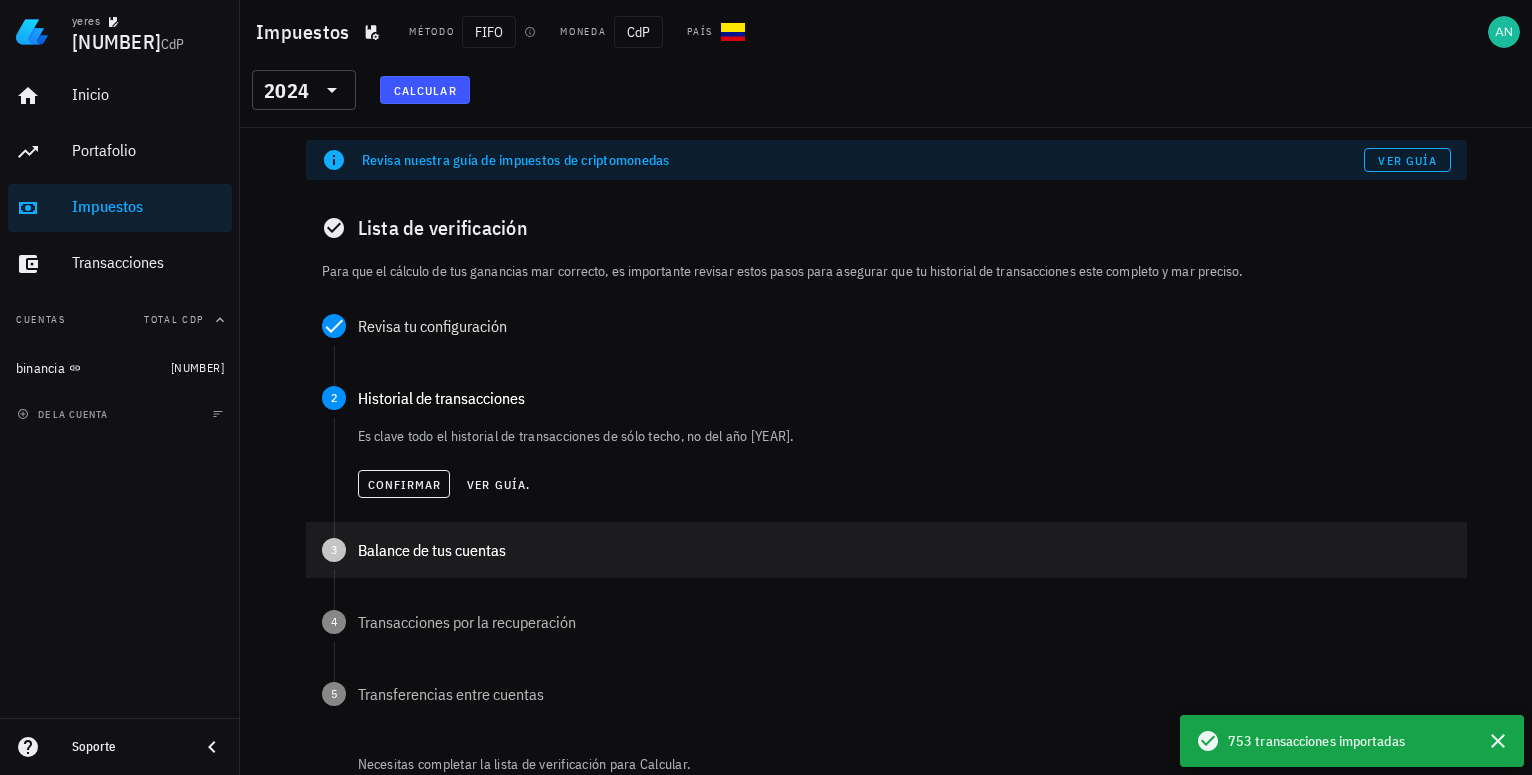 scroll, scrollTop: 102, scrollLeft: 0, axis: vertical 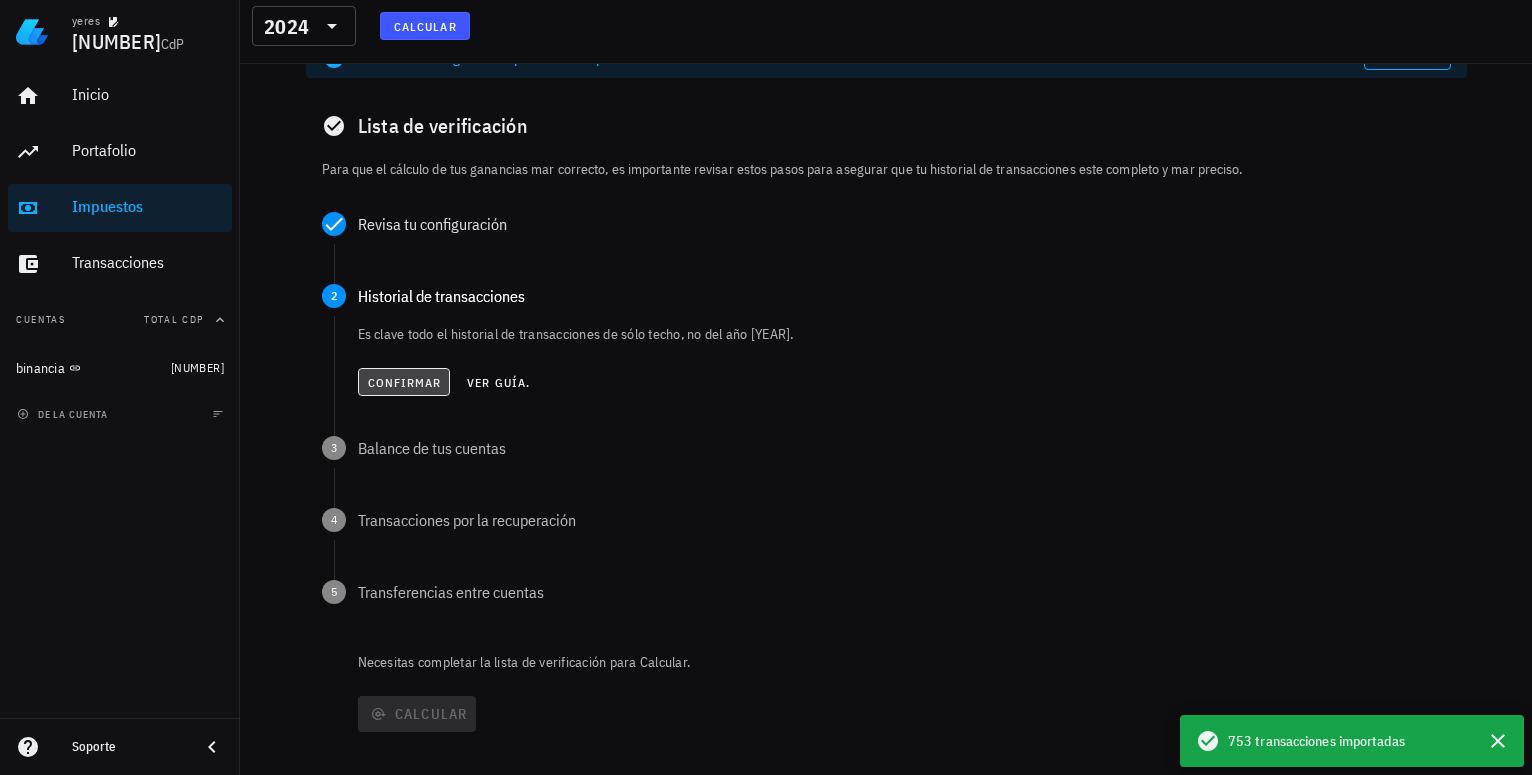 click on "Confirmar" at bounding box center (404, 382) 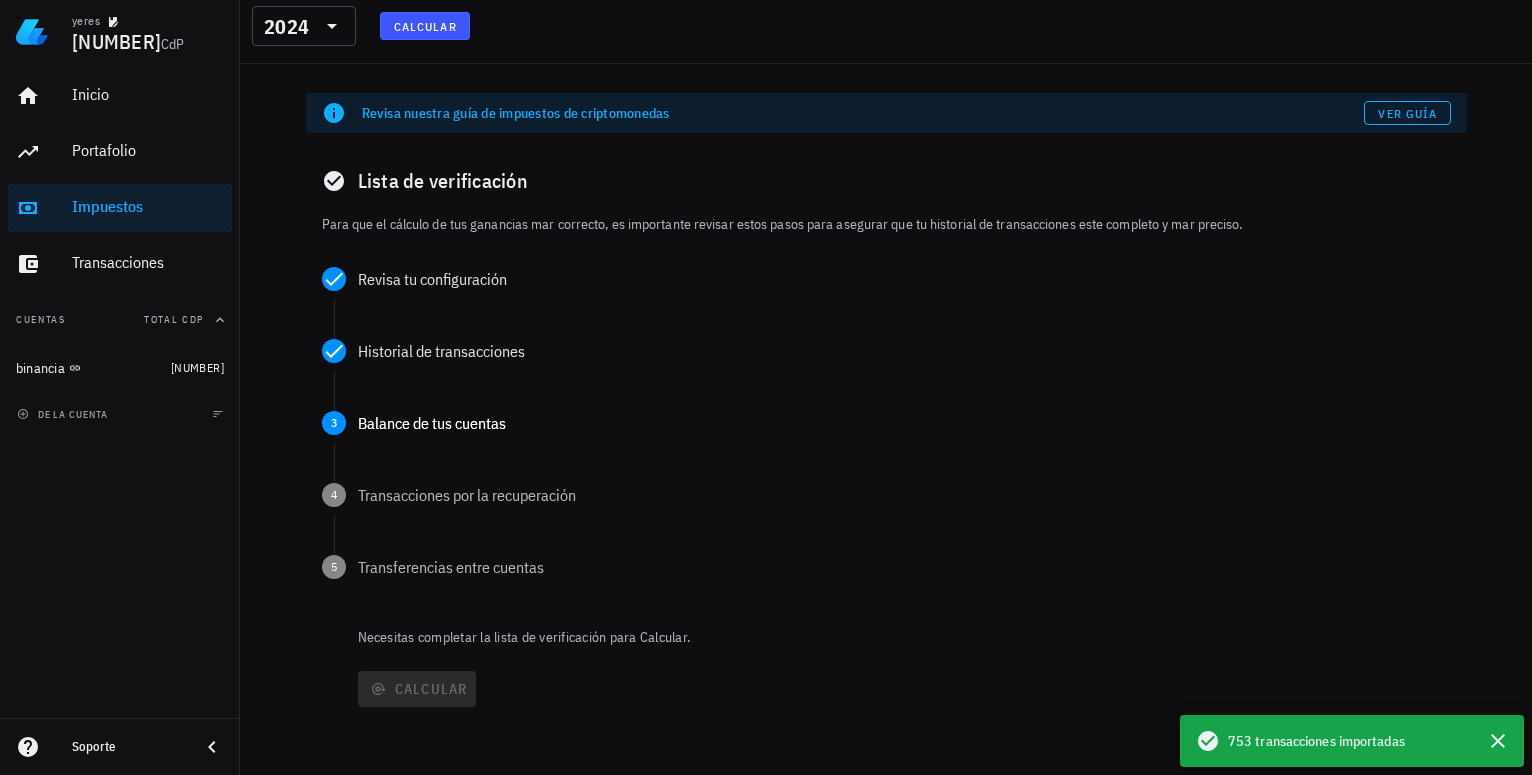 scroll, scrollTop: 47, scrollLeft: 0, axis: vertical 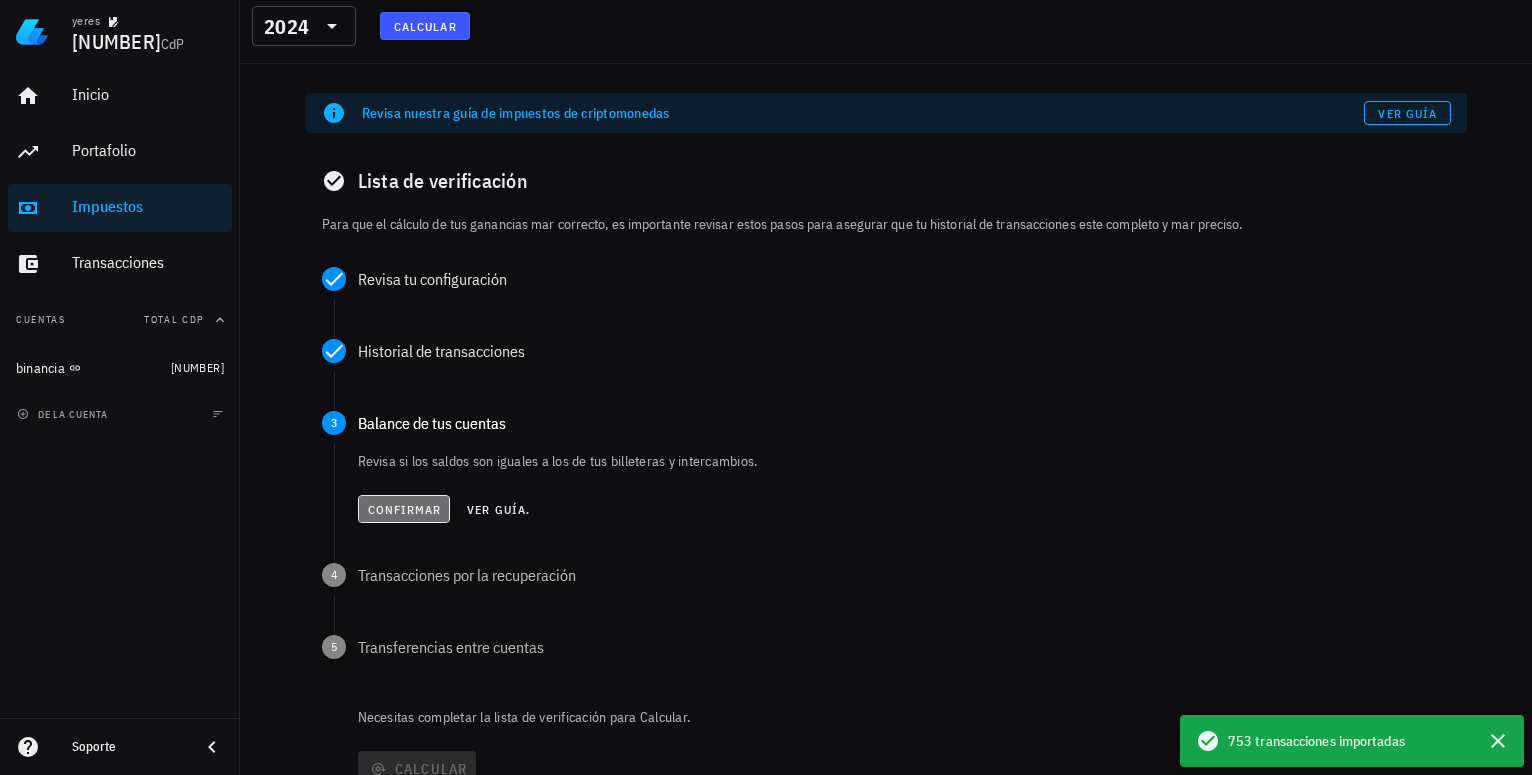 click on "Confirmar" at bounding box center [404, 509] 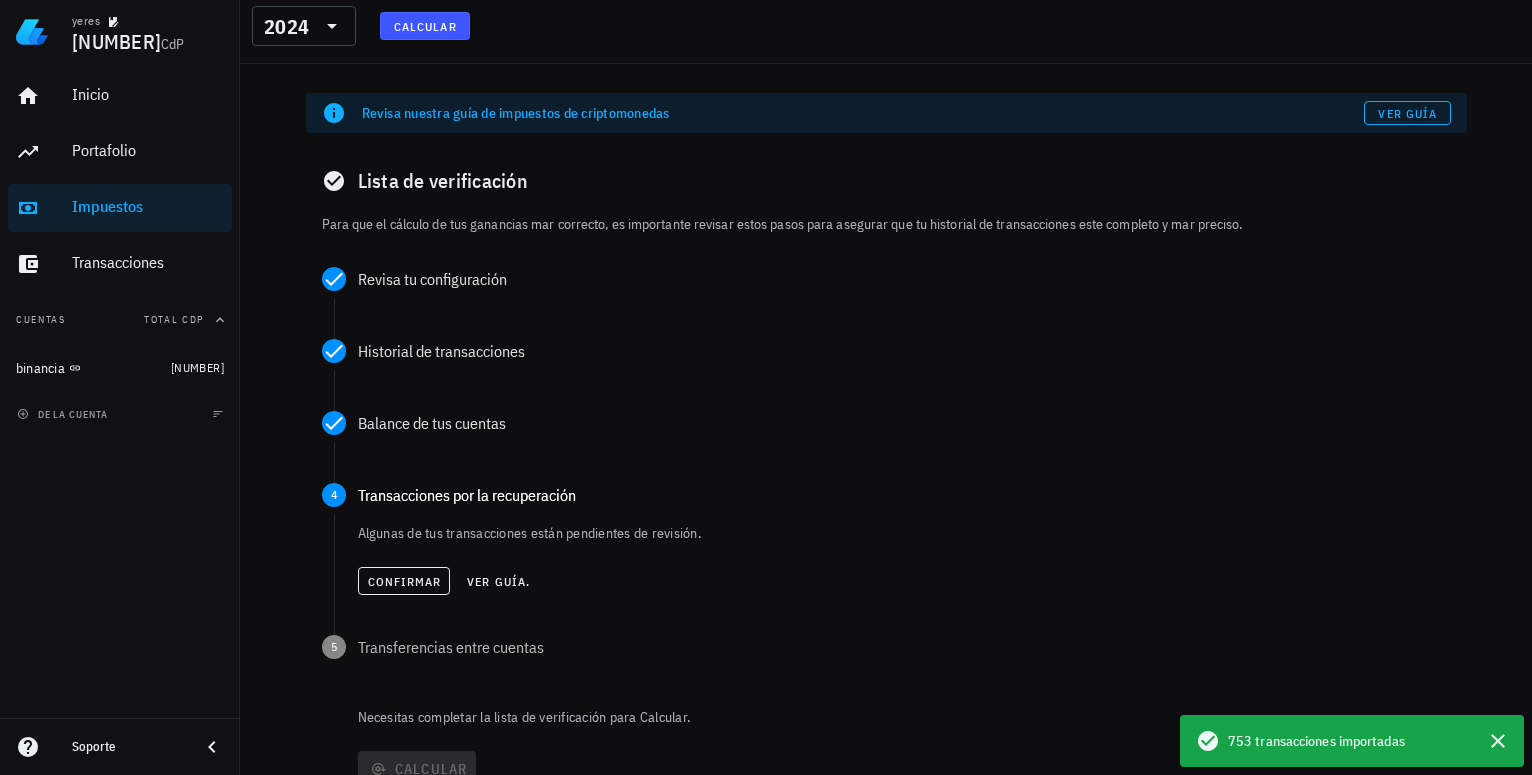 scroll, scrollTop: 127, scrollLeft: 0, axis: vertical 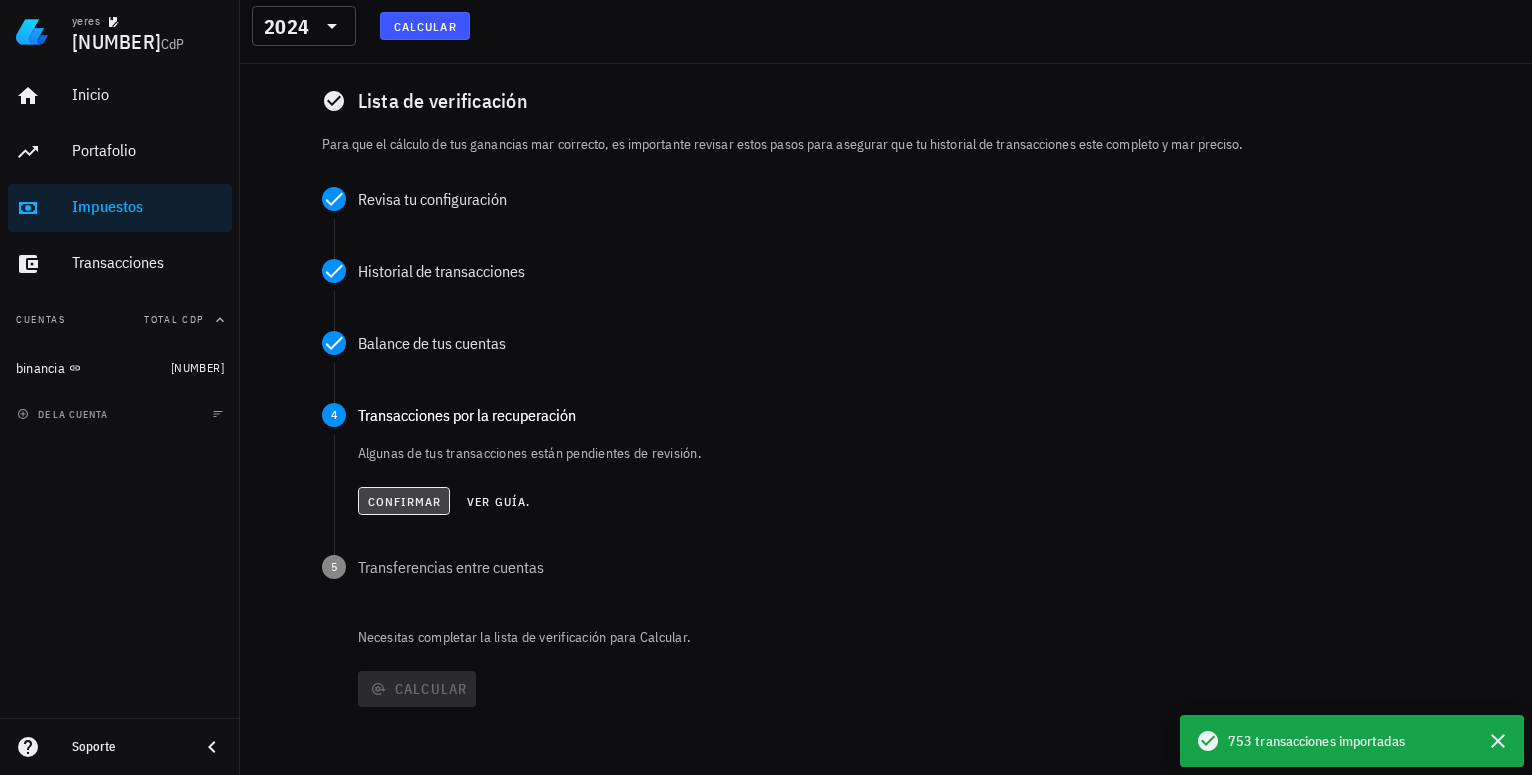 click on "Confirmar" at bounding box center [404, 501] 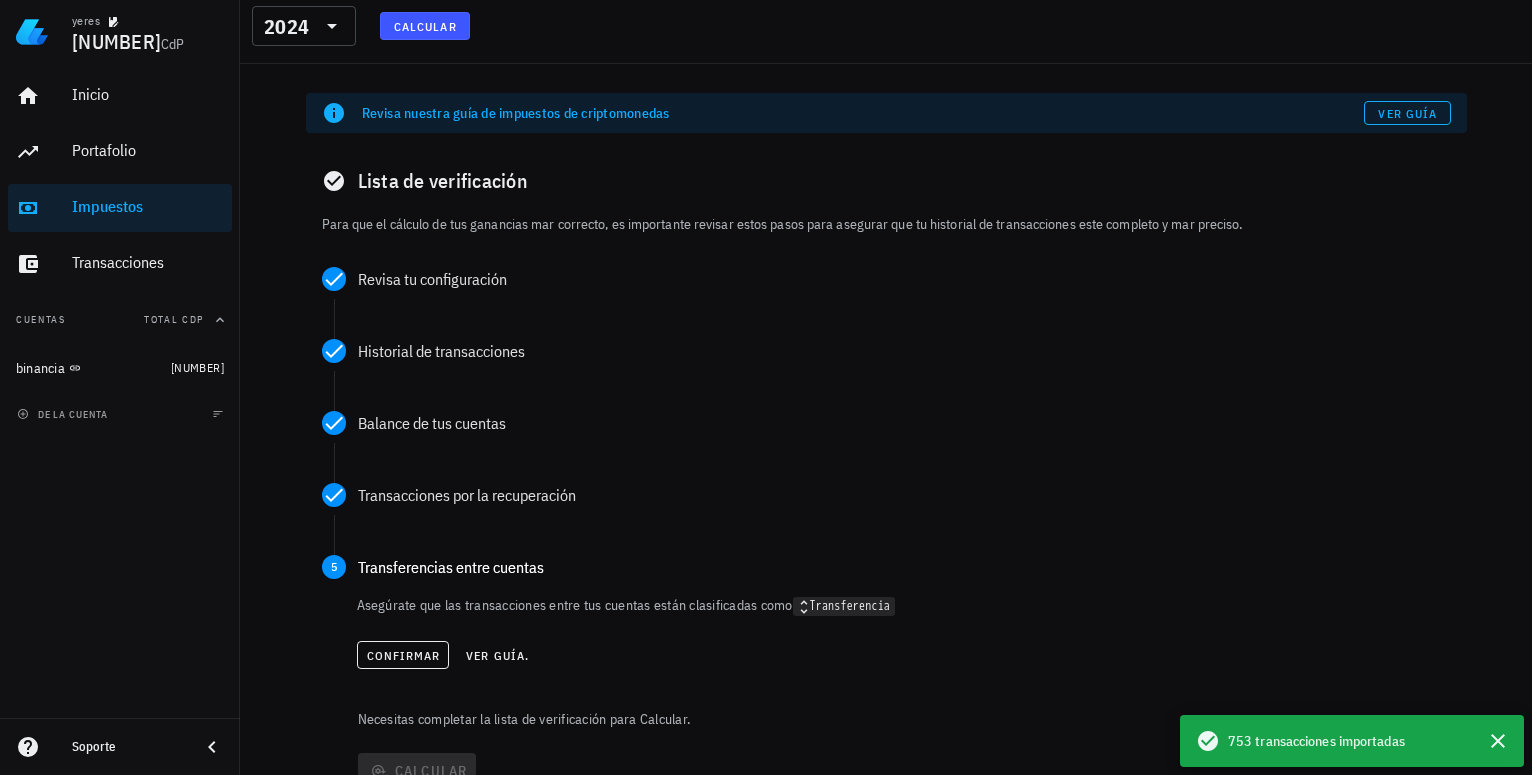 scroll, scrollTop: 128, scrollLeft: 0, axis: vertical 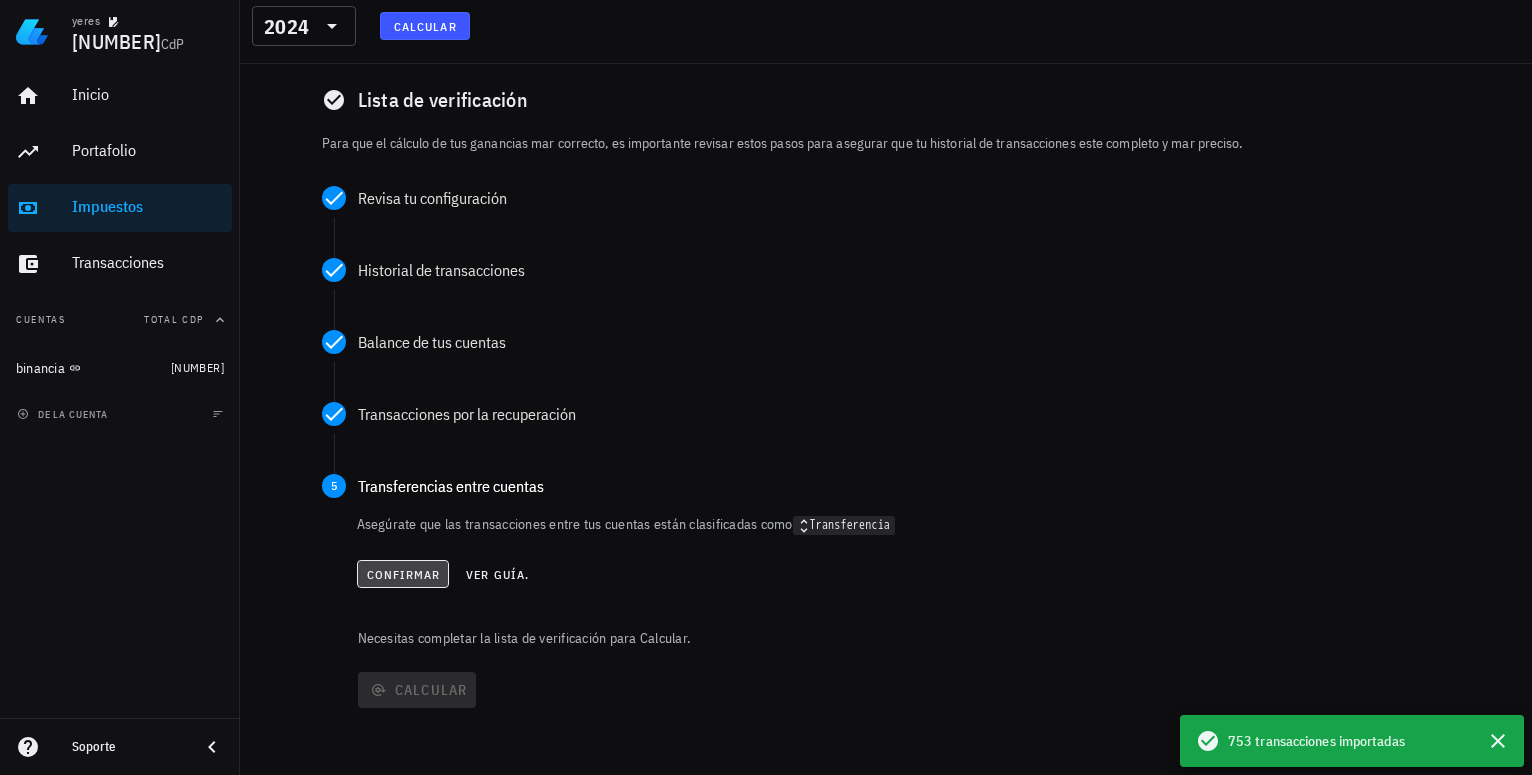 click on "Confirmar" at bounding box center [403, 574] 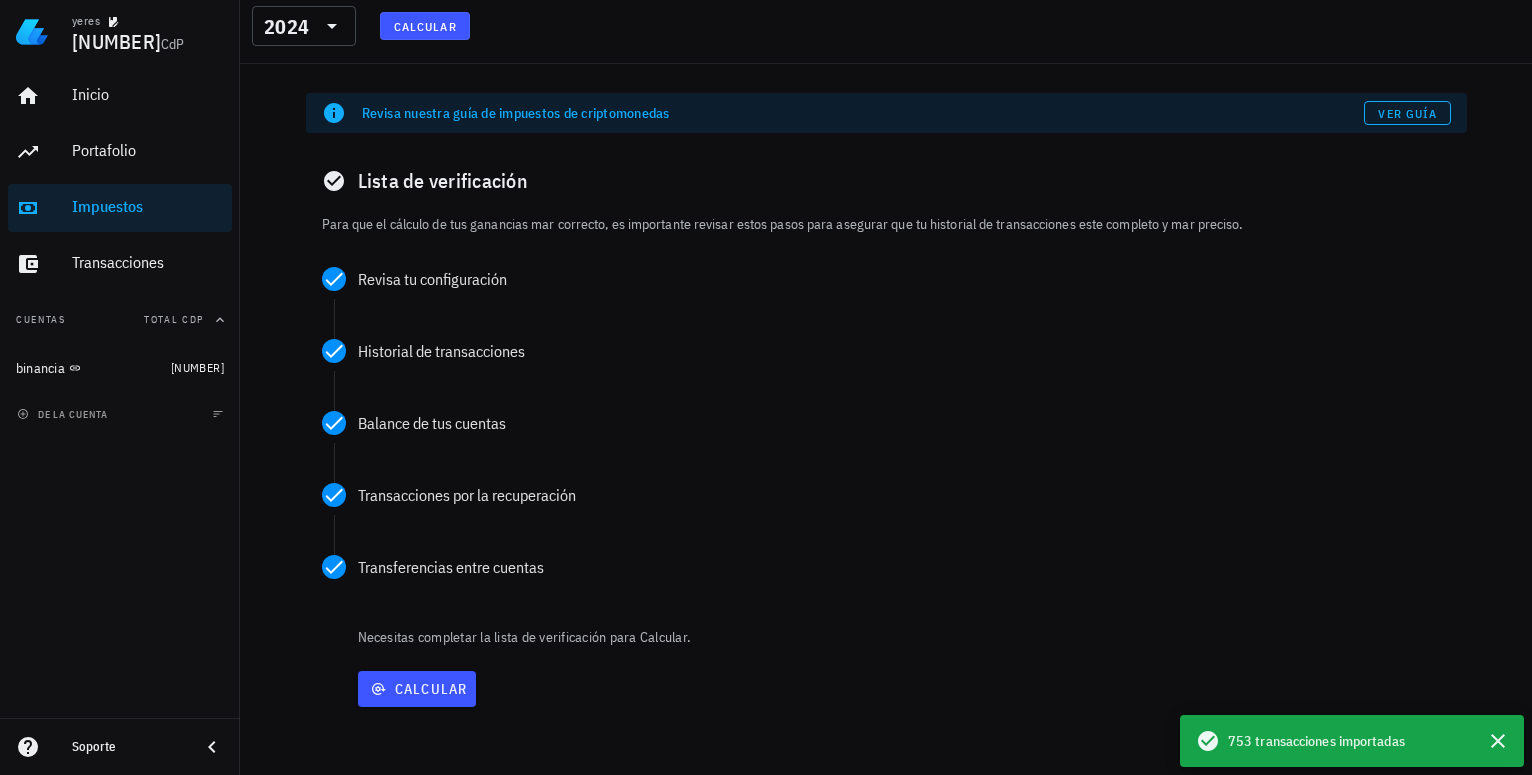 scroll, scrollTop: 47, scrollLeft: 0, axis: vertical 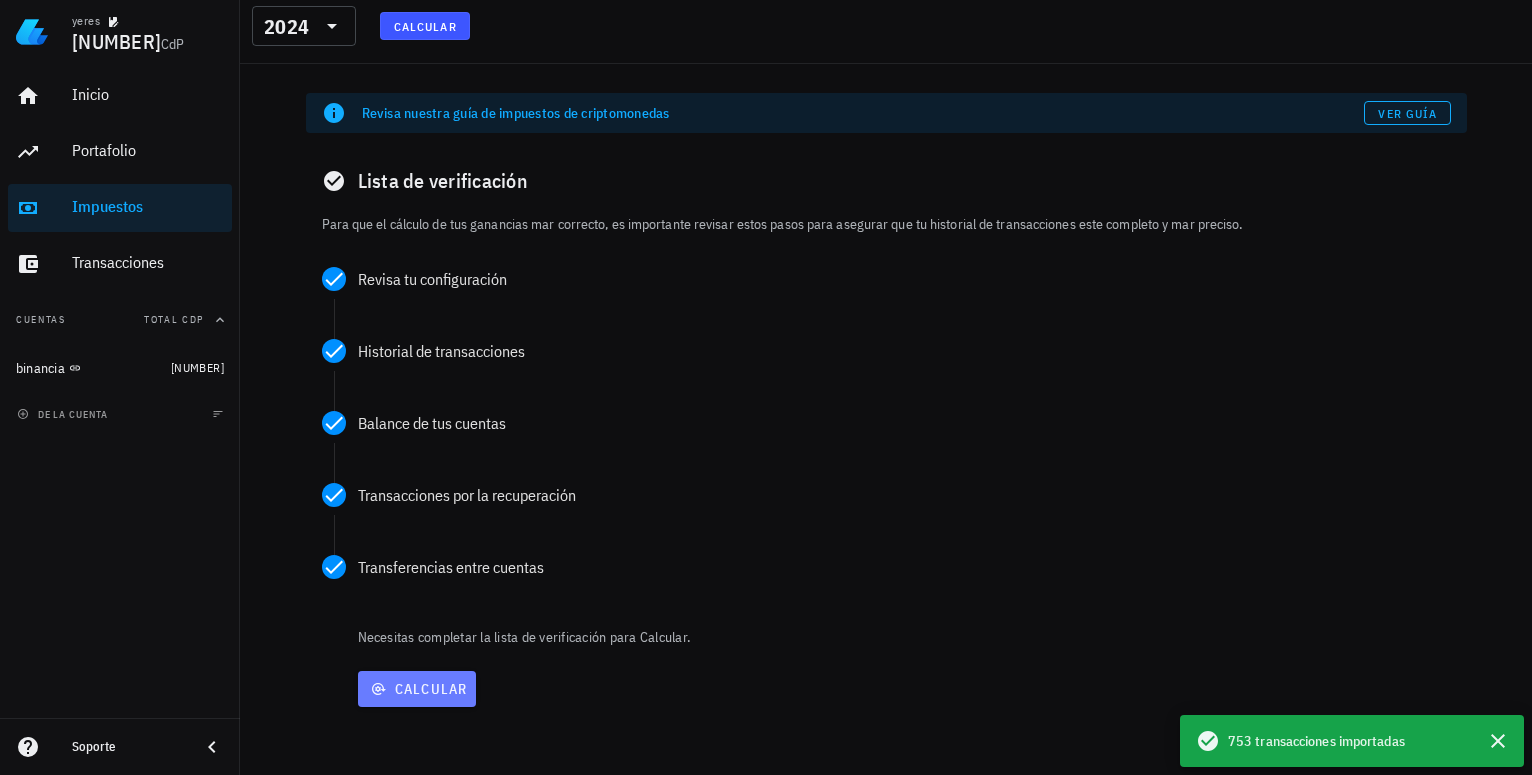 click on "Calcular" at bounding box center (417, 689) 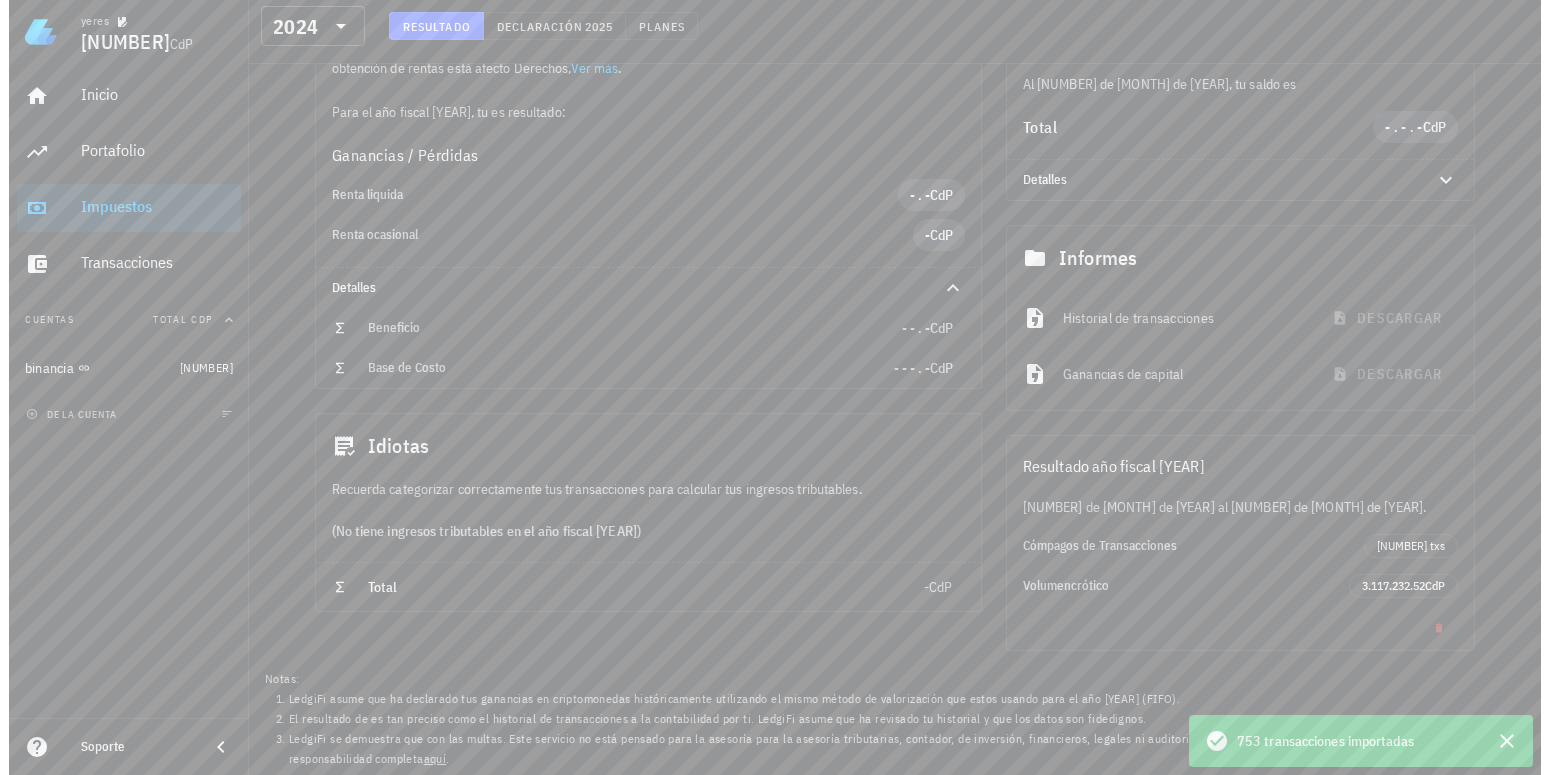 scroll, scrollTop: 0, scrollLeft: 0, axis: both 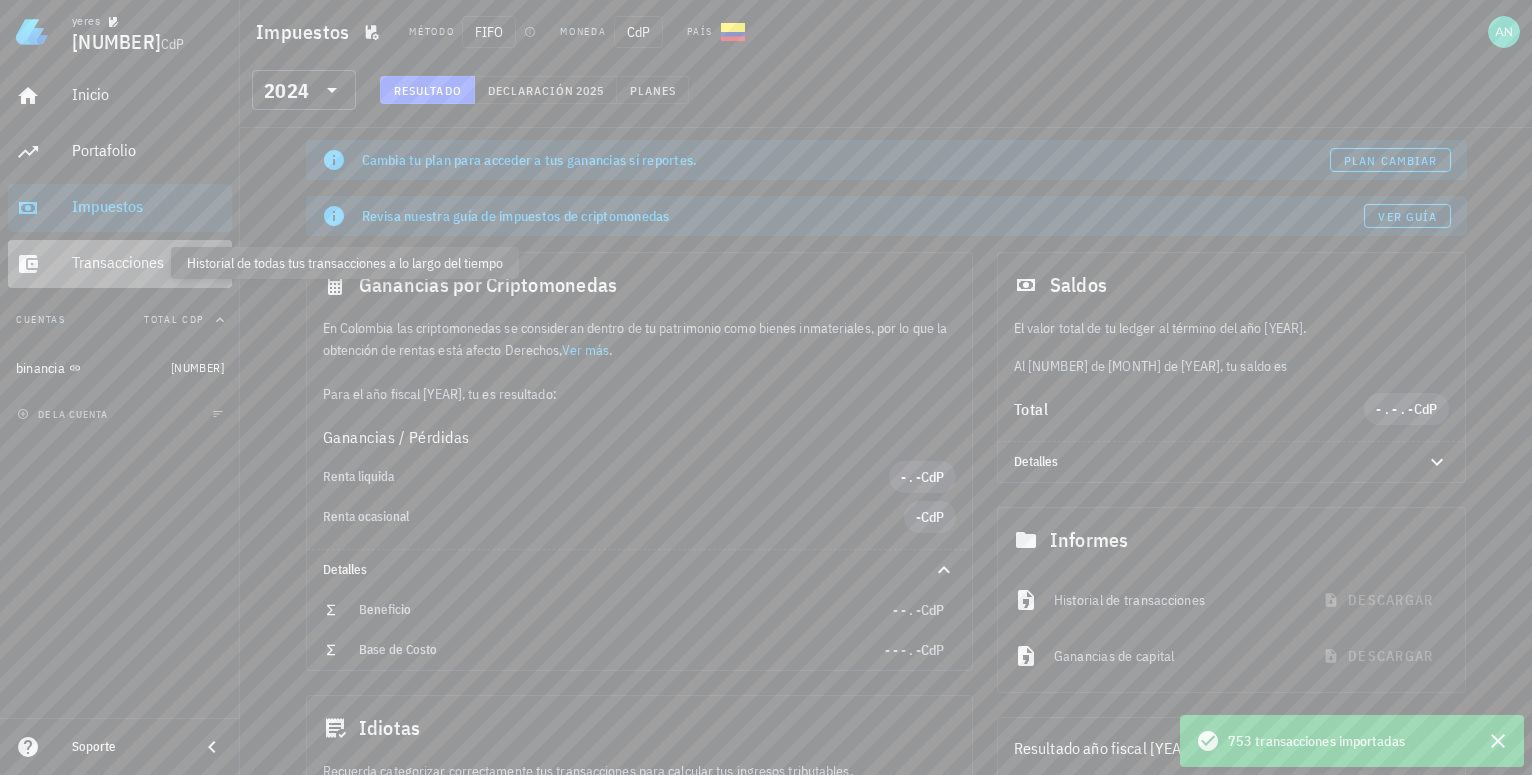 click on "Transacciones" at bounding box center (148, 262) 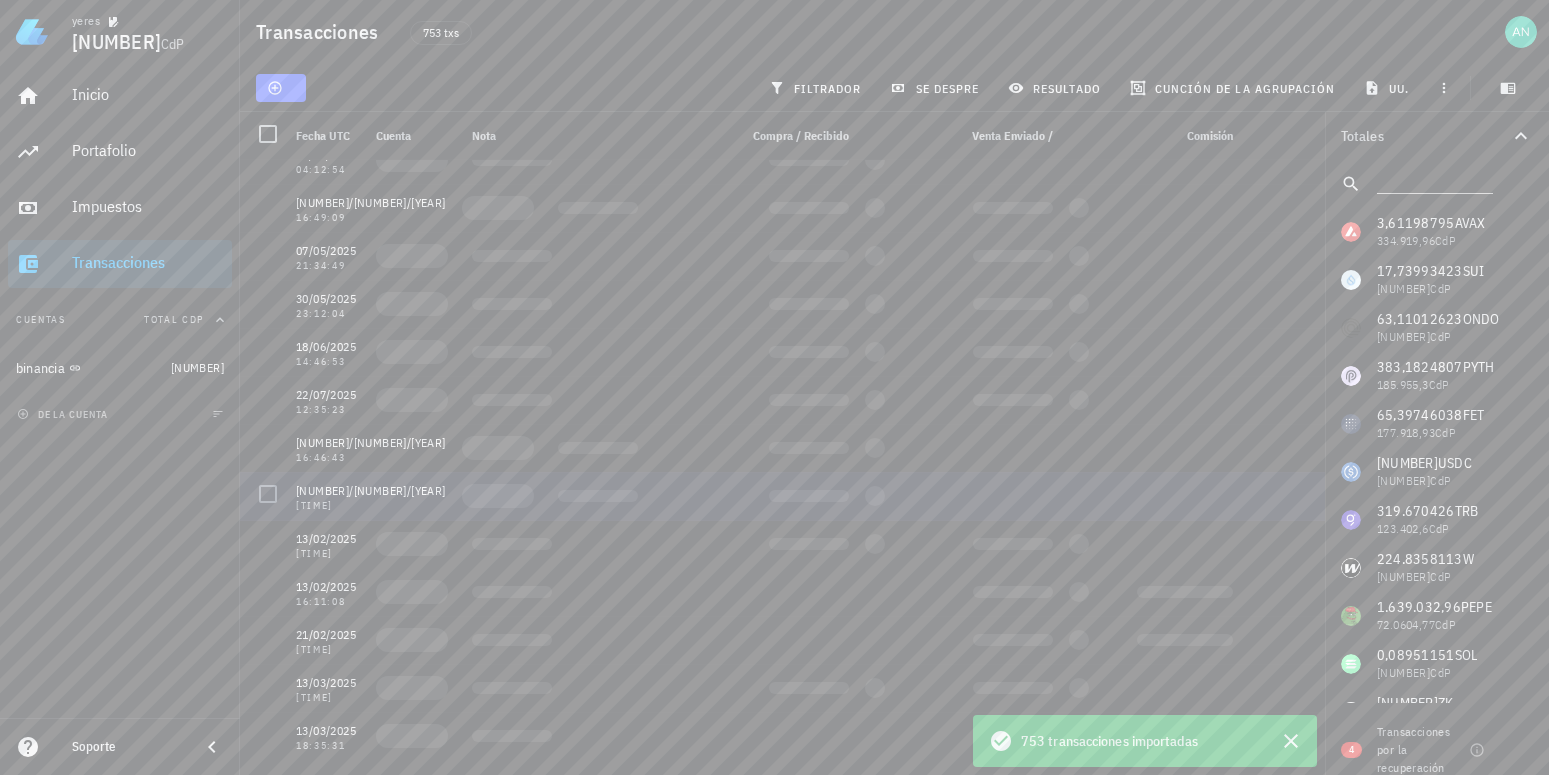 scroll, scrollTop: 0, scrollLeft: 0, axis: both 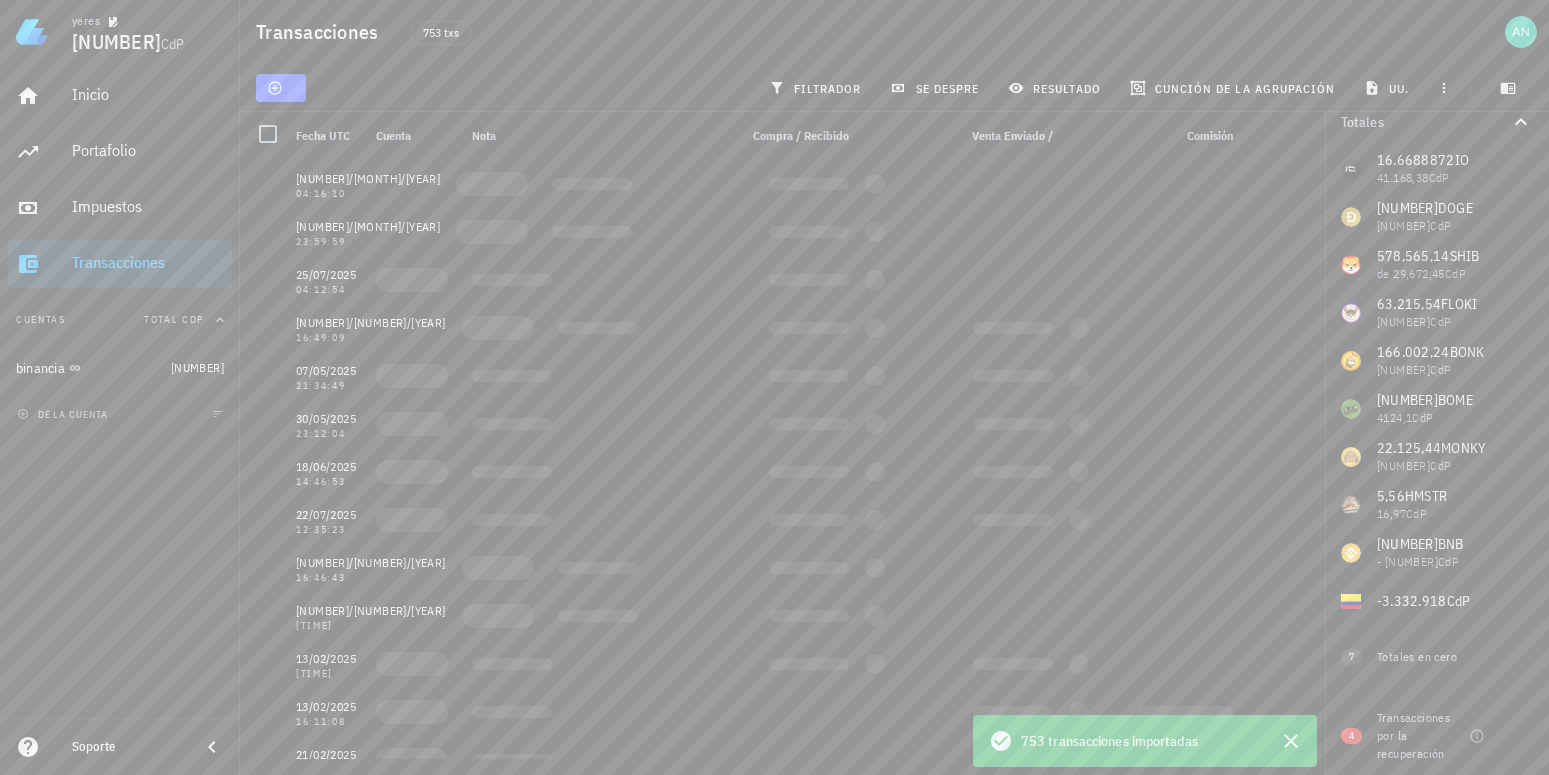 click on "[NUMBER] AVAX [NUMBER] CdP [NUMBER] SUI [NUMBER] CdP [NUMBER] ONDO [NUMBER] CdP [NUMBER] PYTH [NUMBER] CdP [NUMBER] FET [NUMBER] CdP [NUMBER] USDC [NUMBER] CdP [NUMBER] TRB [NUMBER] CdP [NUMBER] W [NUMBER] CdP [NUMBER] PEPE [NUMBER] CdP [NUMBER] SOL [NUMBER] CdP [NUMBER] ZK [NUMBER], CdP [NUMBER] BTC [NUMBER] CdP [NUMBER] IO [NUMBER] CdP [NUMBER] DOGE [NUMBER] CdP [NUMBER] SHIB de [NUMBER] CdP [NUMBER] FLOKI [NUMBER] CdP [NUMBER] BONK [NUMBER] CdP [NUMBER] BOME [NUMBER] CdP [NUMBER] MONKY [NUMBER], CdP [NUMBER] HMSTR [NUMBER], CdP [NUMBER] OM [NUMBER] COP [NUMBER] ETH [NUMBER] COP [NUMBER] INJ [NUMBER] COP [NUMBER] WLD [NUMBER] COP [NUMBER] ROSE [NUMBER] COP [NUMBER] USDT [NUMBER] COP [NUMBER] FDUSD [NUMBER] COP [NUMBER] BNB - [NUMBER] CdP - [NUMBER] CdP" at bounding box center [1437, 97] 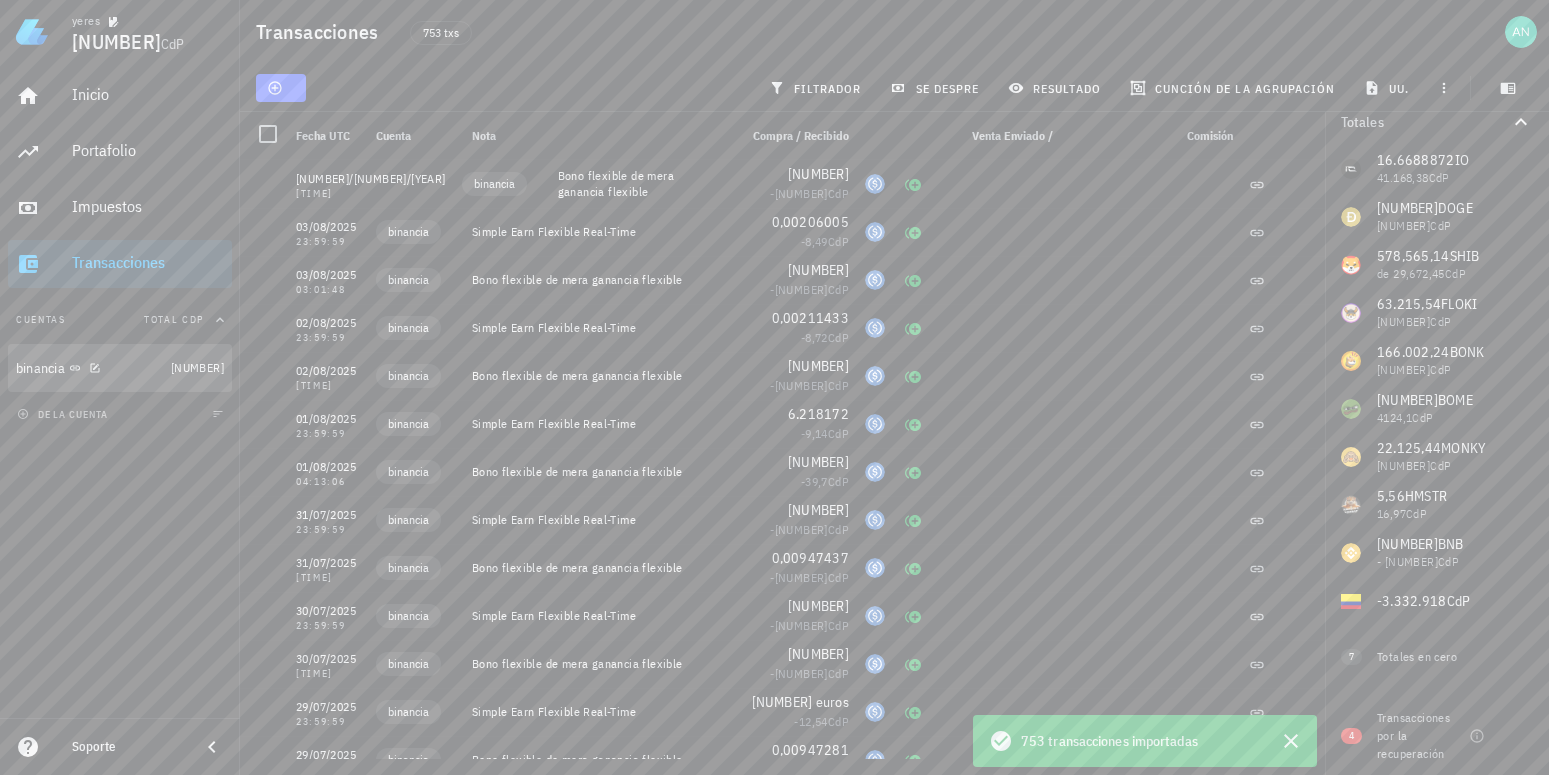 click on "[NUMBER]" at bounding box center [197, 367] 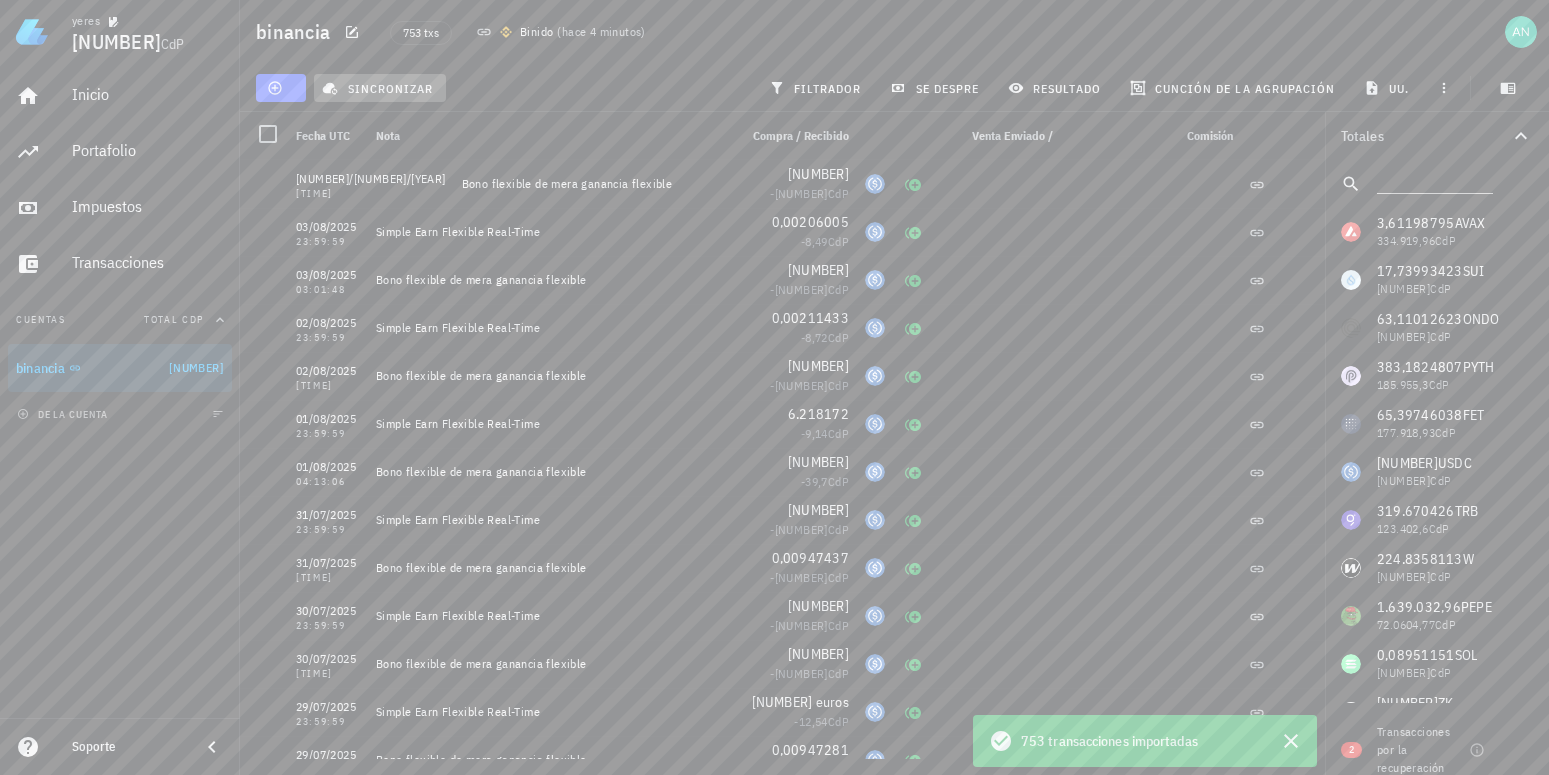 click on "sincronizar" at bounding box center (379, 88) 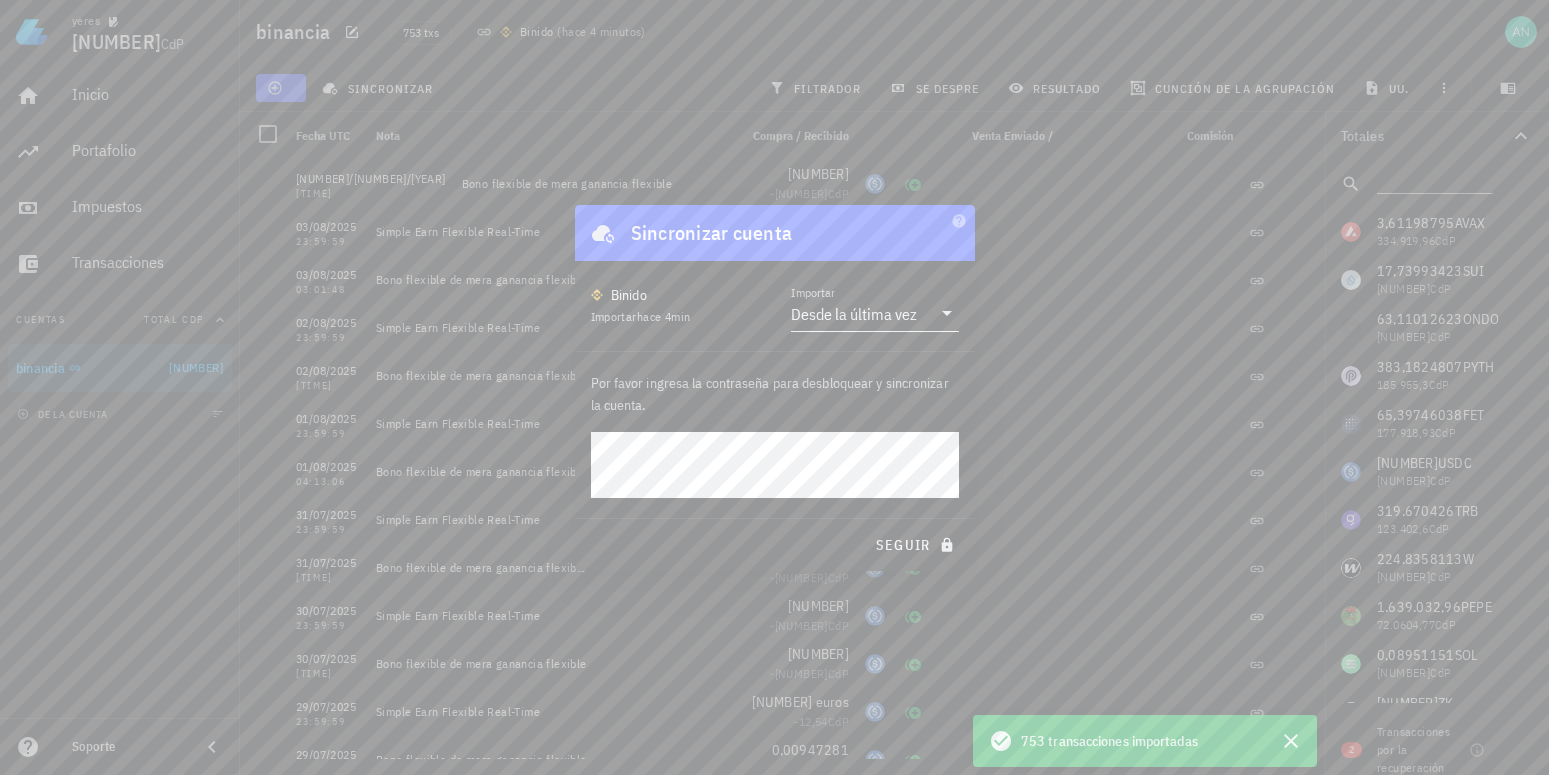 click 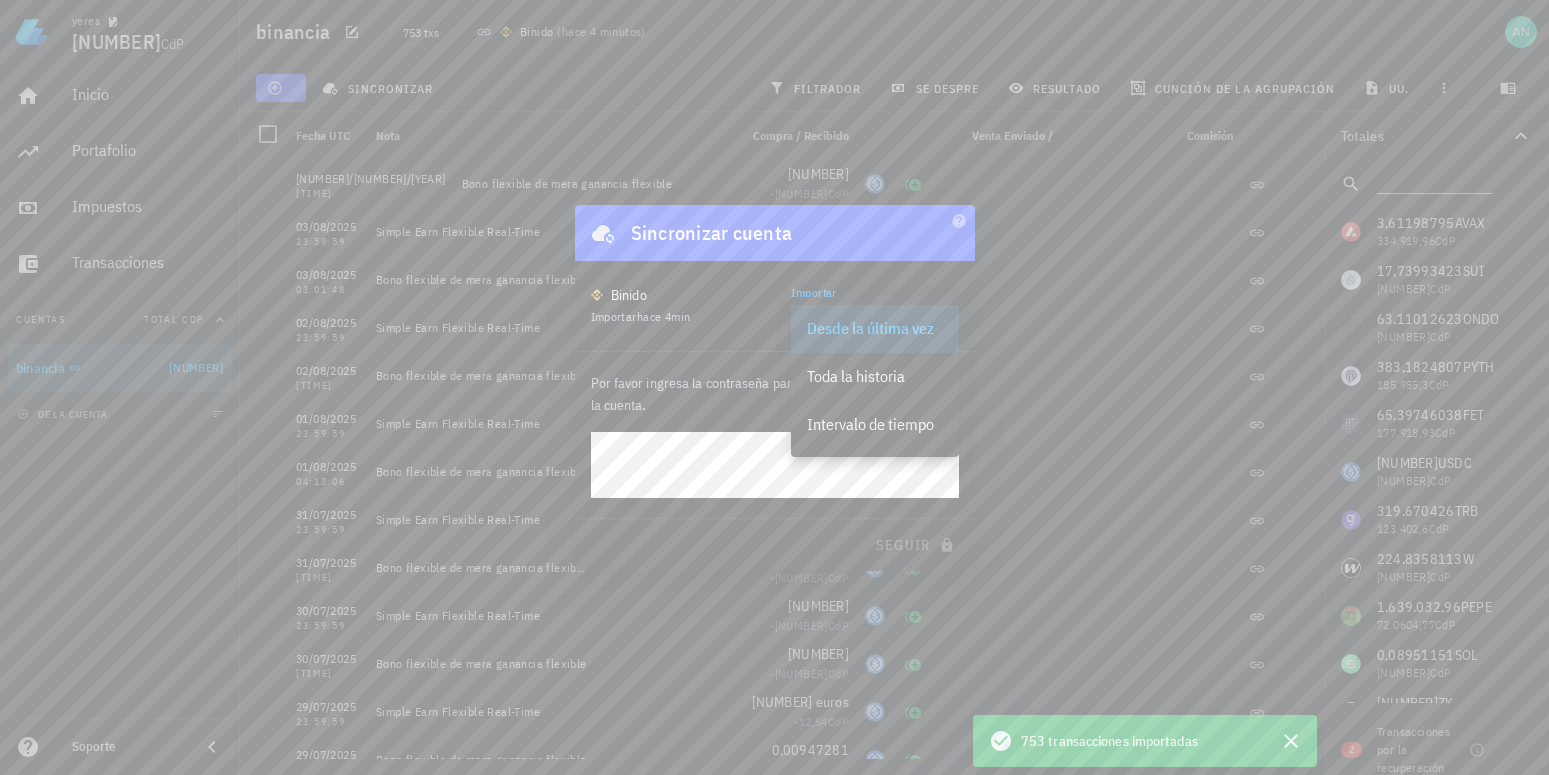 click at bounding box center (774, 387) 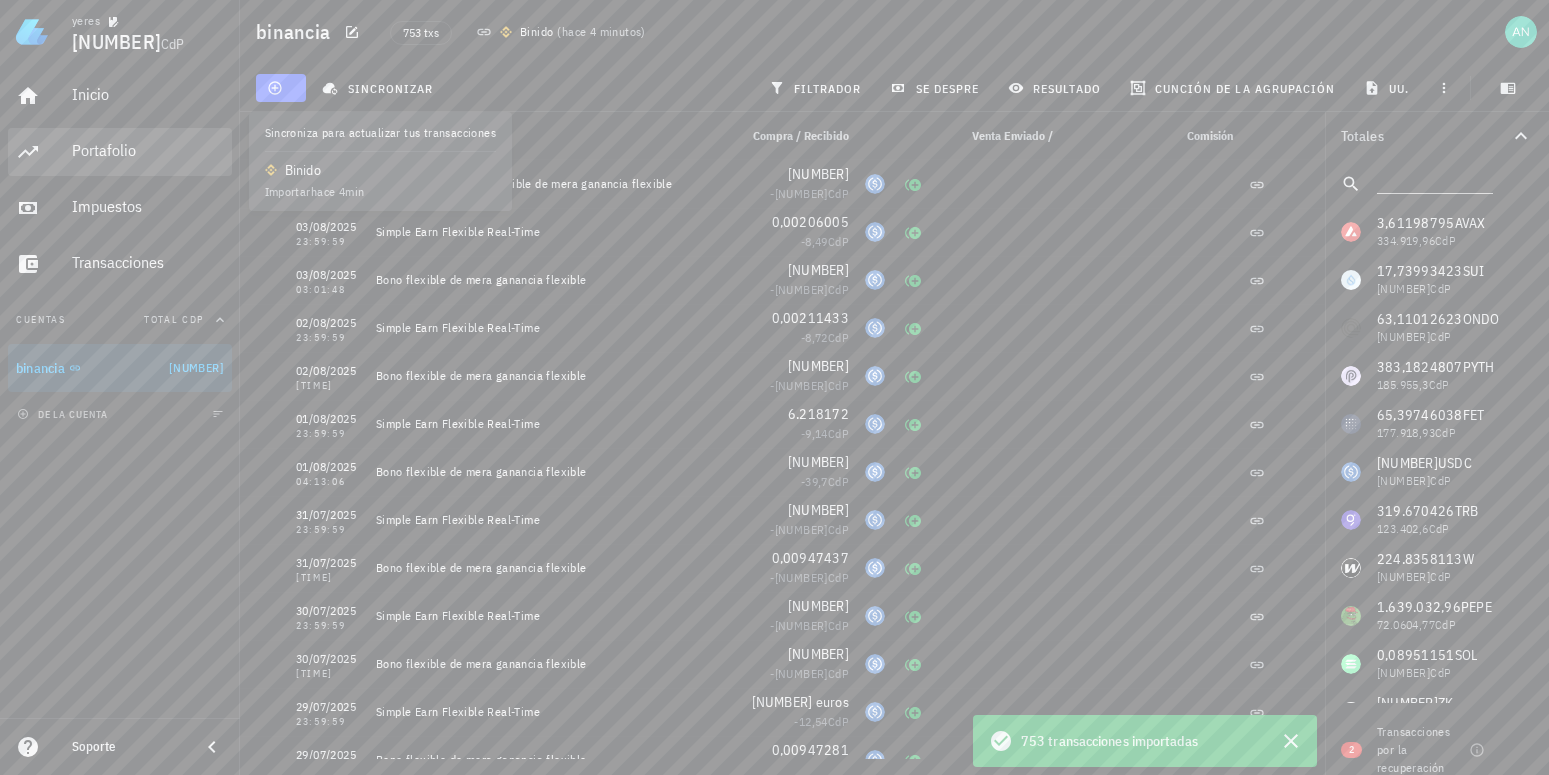 click on "Portafolio" at bounding box center (148, 150) 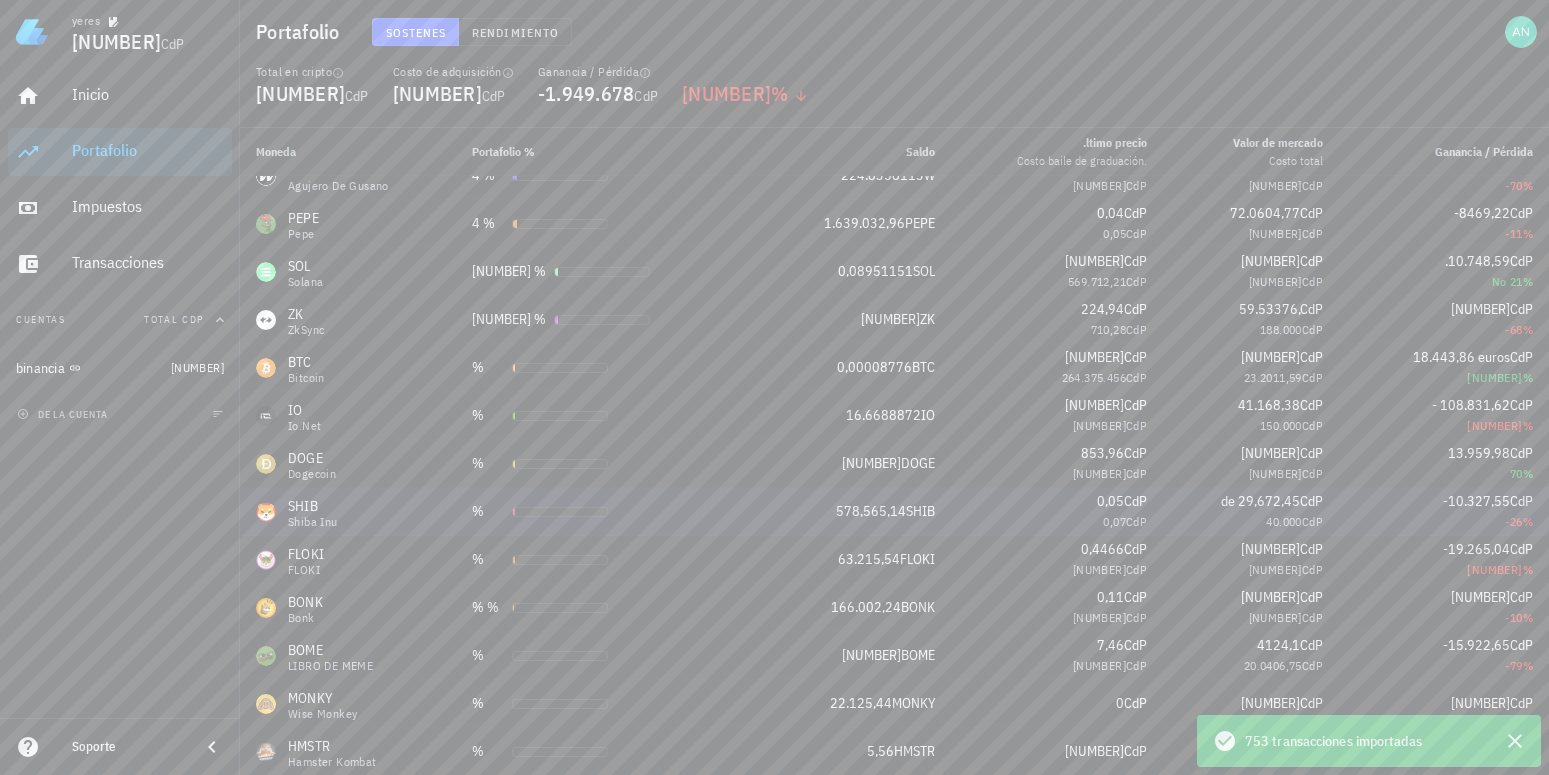 scroll, scrollTop: 409, scrollLeft: 0, axis: vertical 